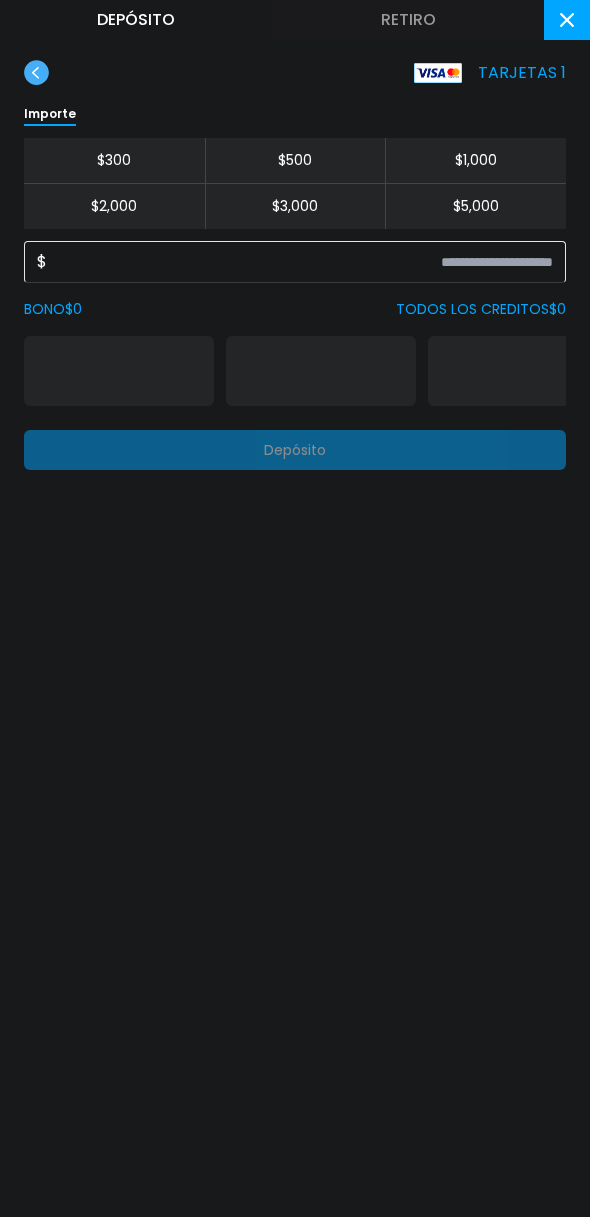 scroll, scrollTop: 0, scrollLeft: 0, axis: both 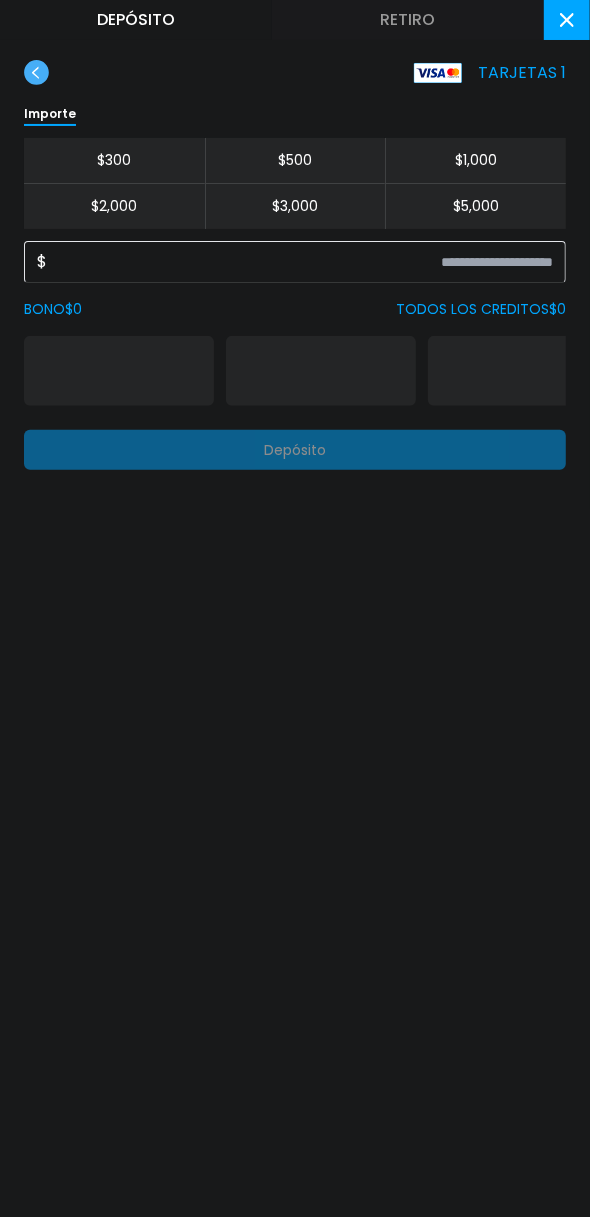 click on "$  5,000" at bounding box center (475, 206) 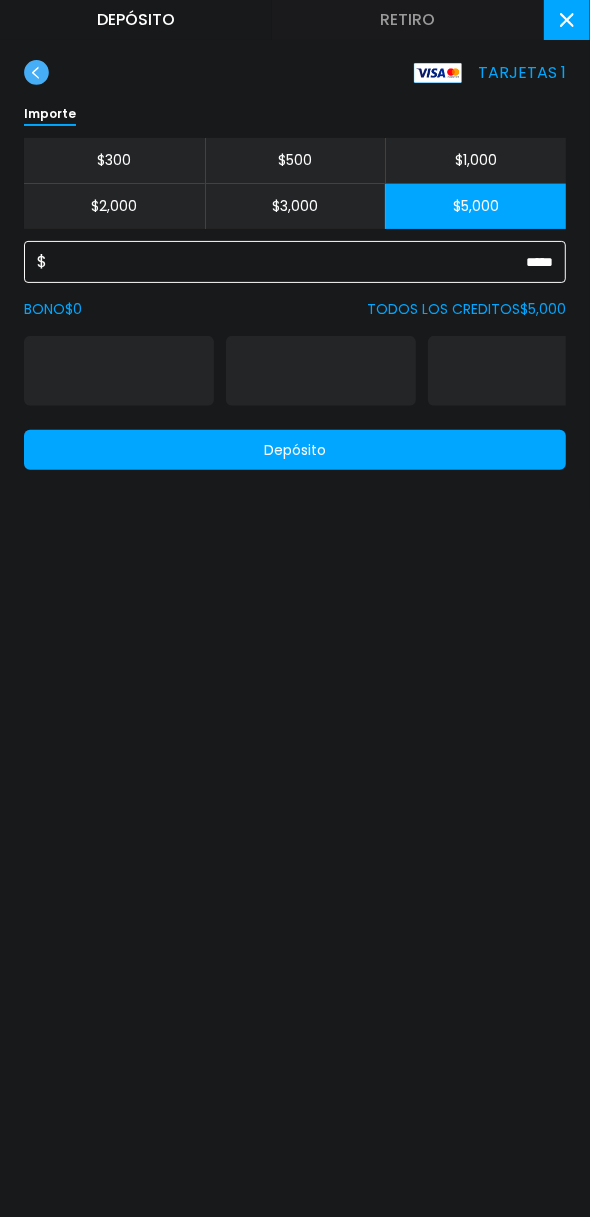 click on "*****" at bounding box center (300, 262) 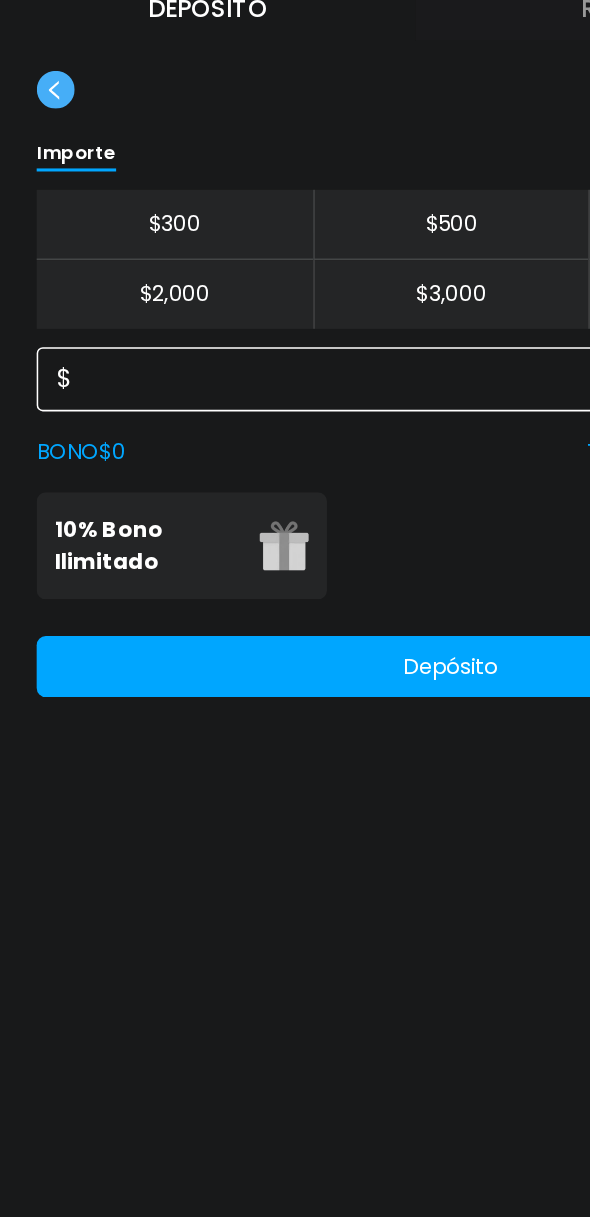 type on "***" 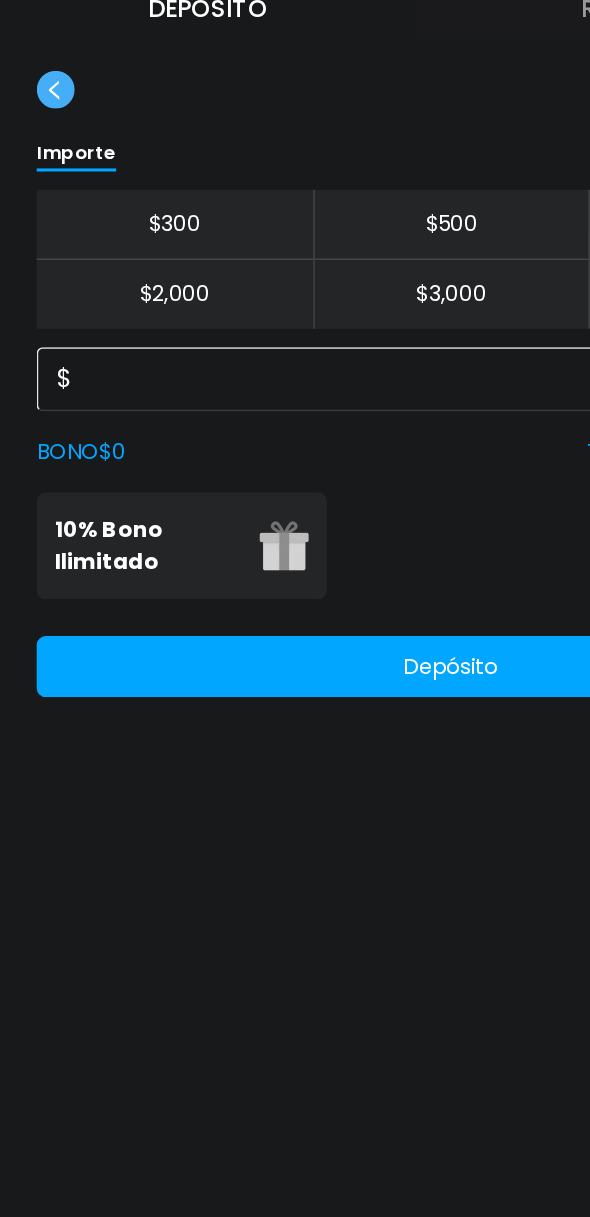 click on "10% Bono Ilimitado" at bounding box center (97, 371) 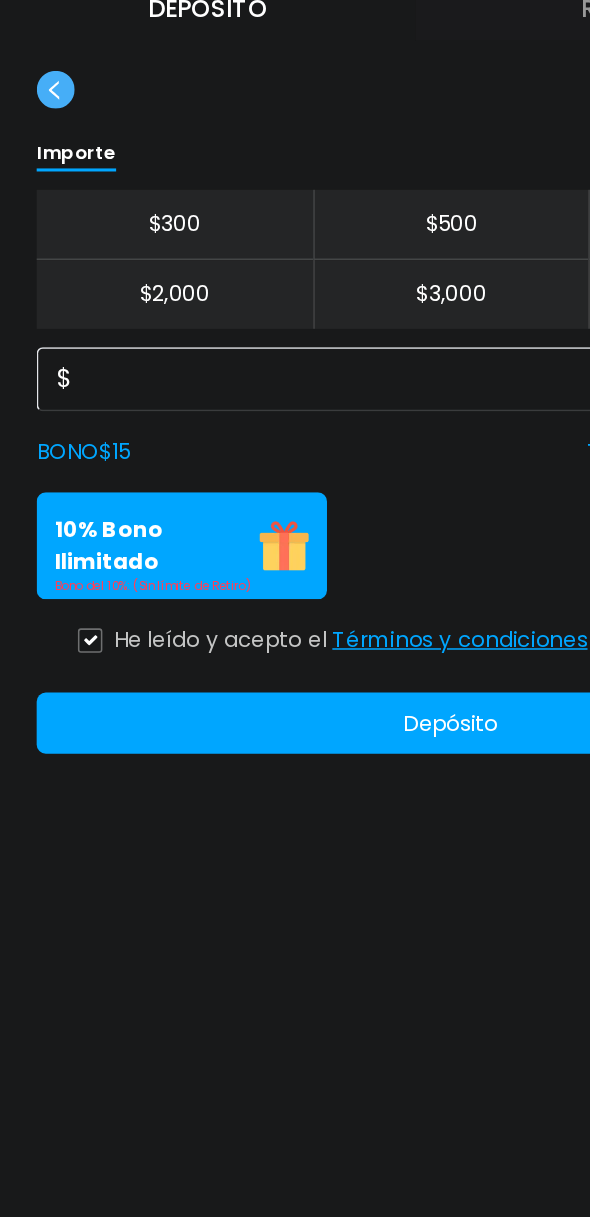 click 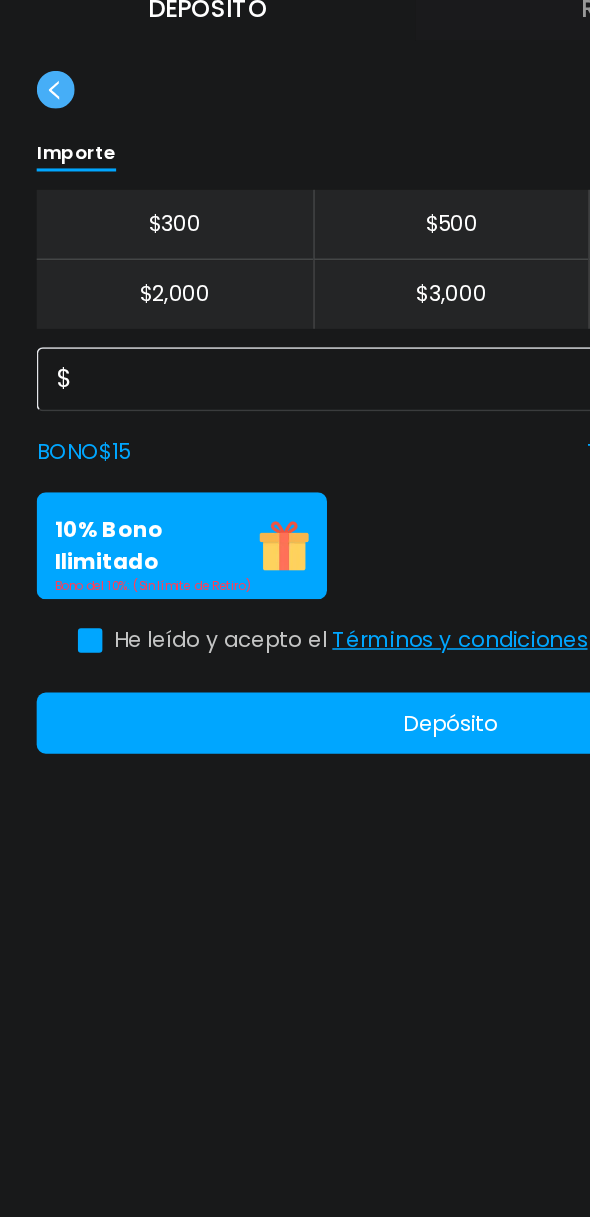click on "Depósito" at bounding box center (295, 487) 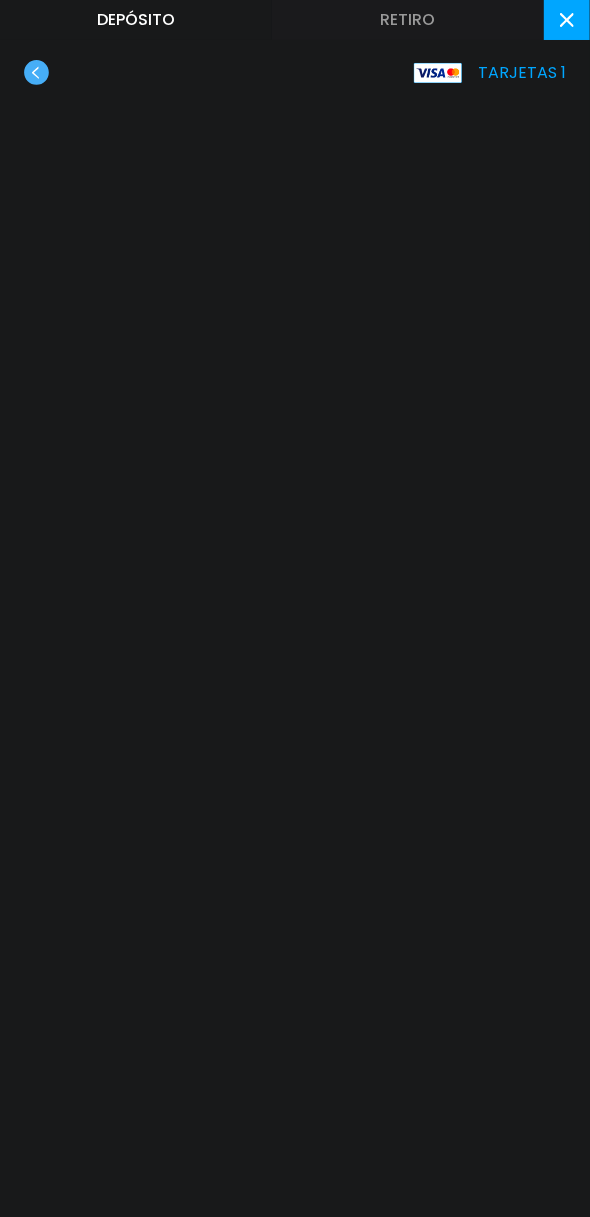 click 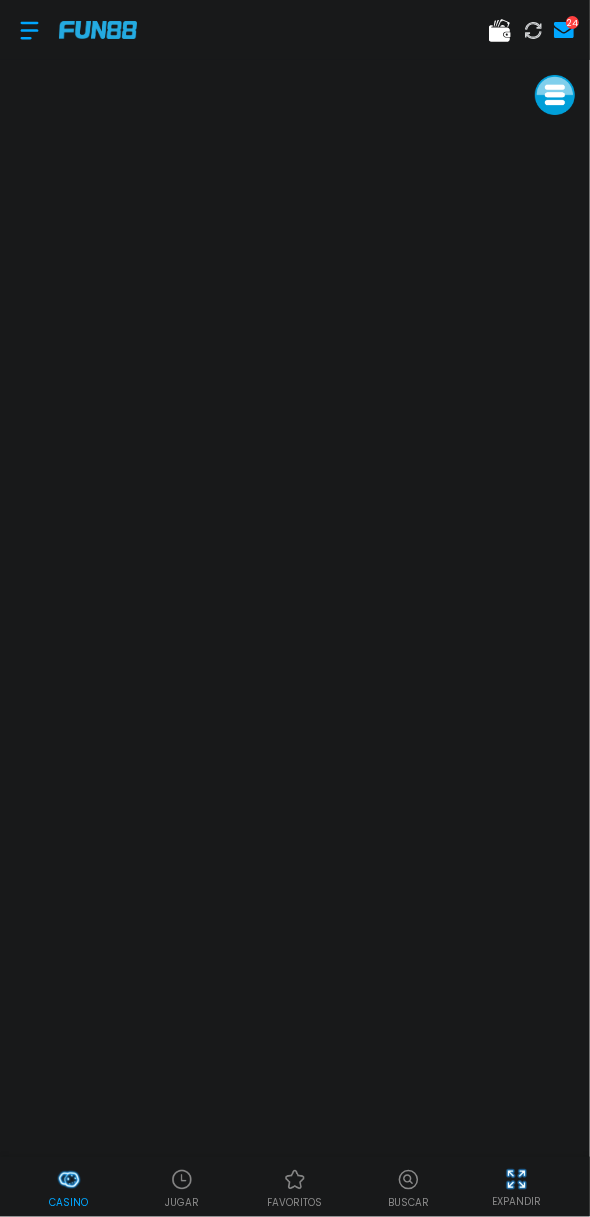 click at bounding box center (69, 1180) 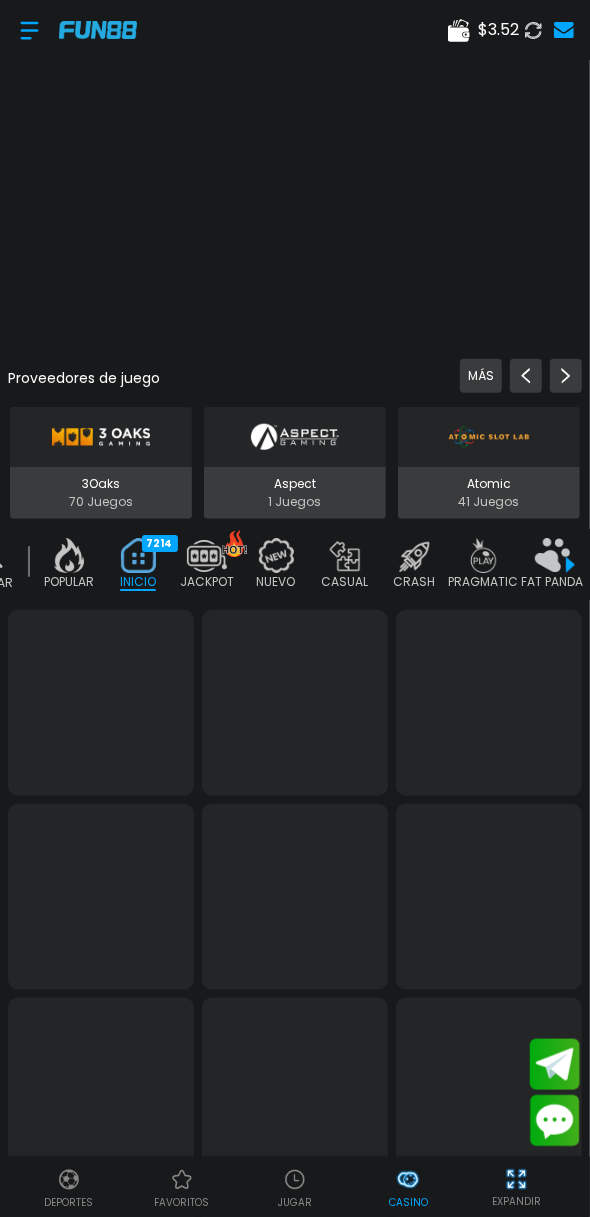 scroll, scrollTop: 0, scrollLeft: 50, axis: horizontal 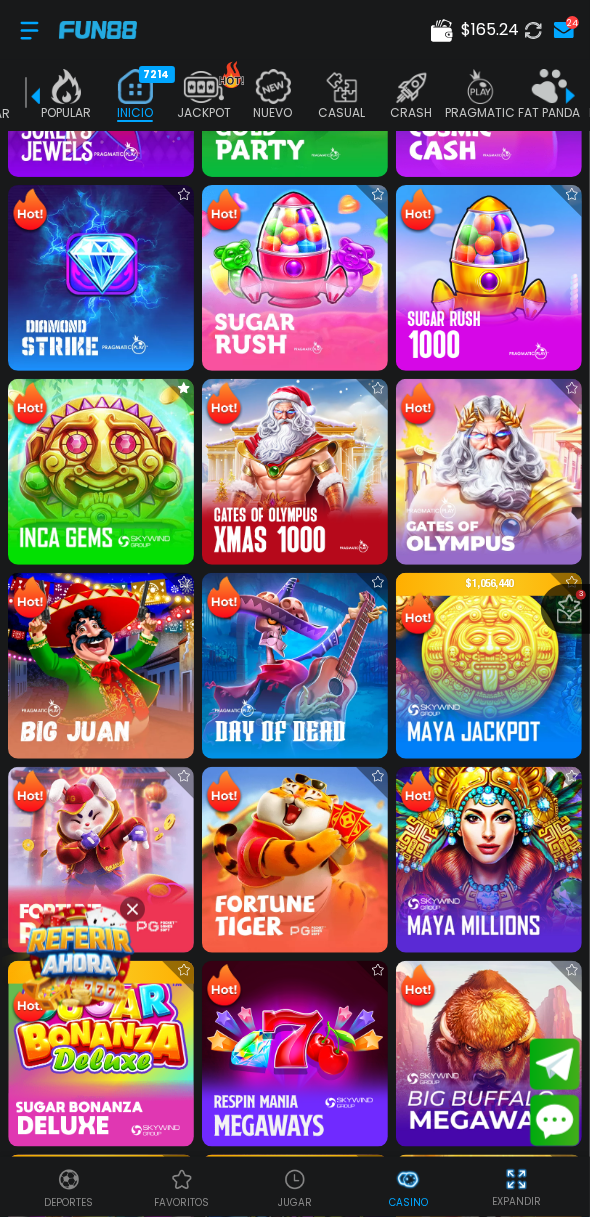 click at bounding box center (101, 860) 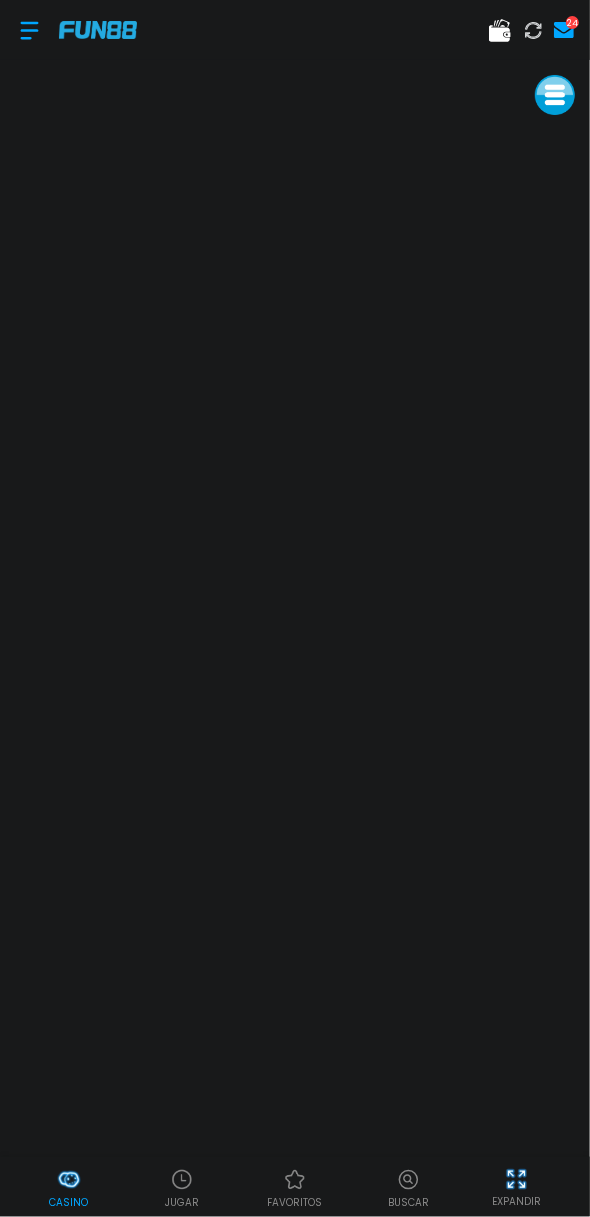 click at bounding box center (29, 30) 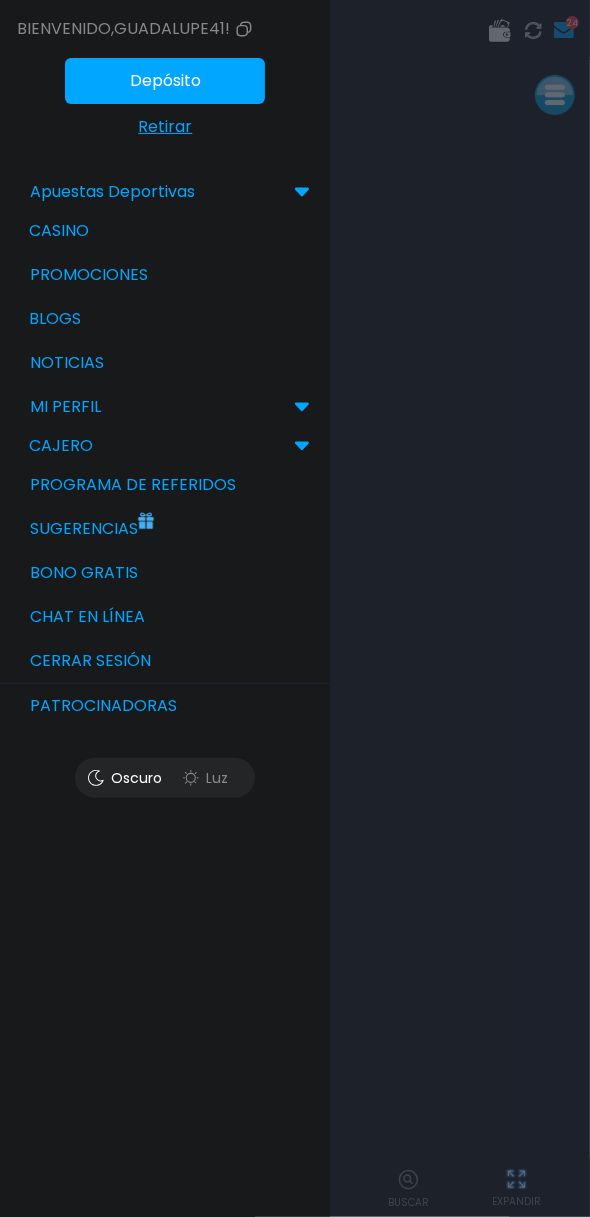 click on "Bono Gratis" at bounding box center (165, 573) 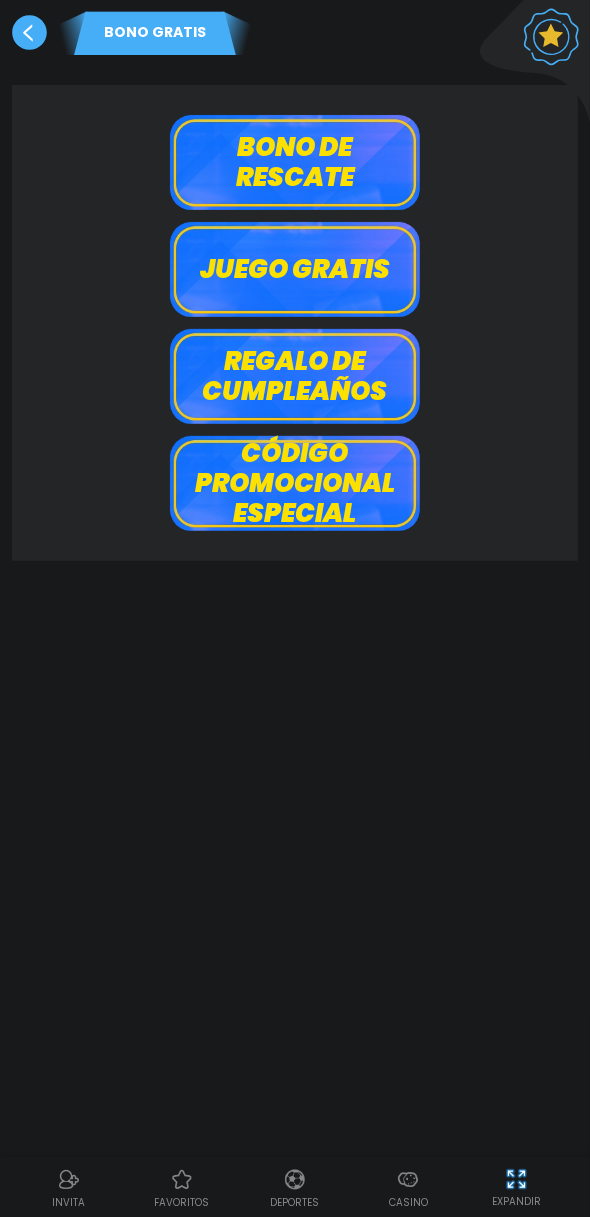 click on "Bono de rescate" at bounding box center [295, 162] 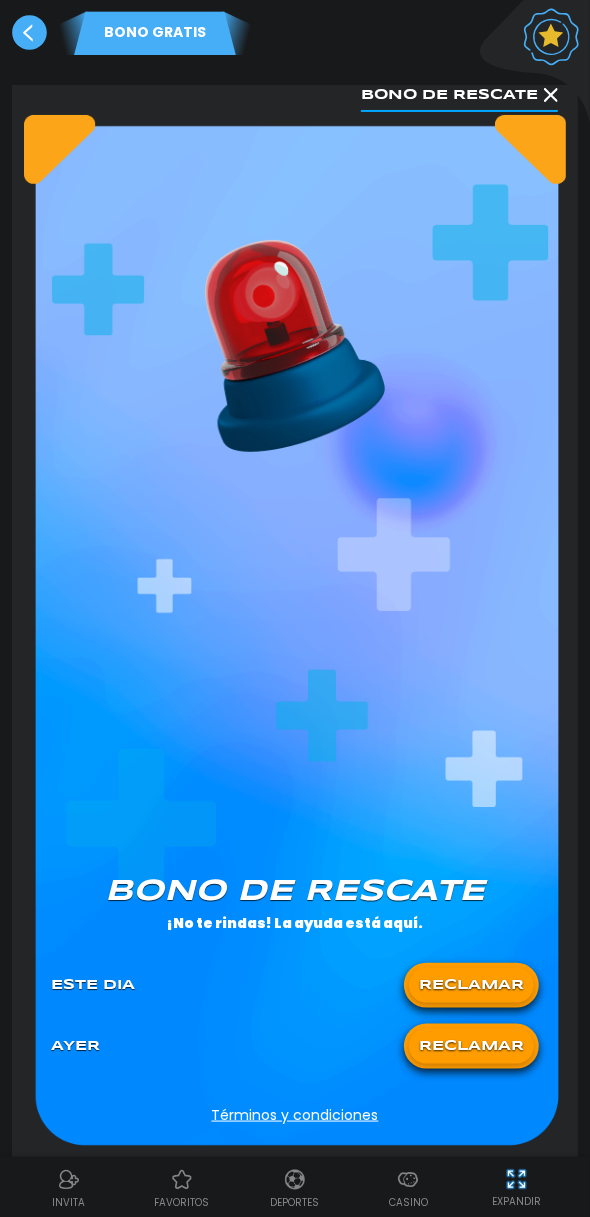 click on "RECLAMAR" at bounding box center (471, 985) 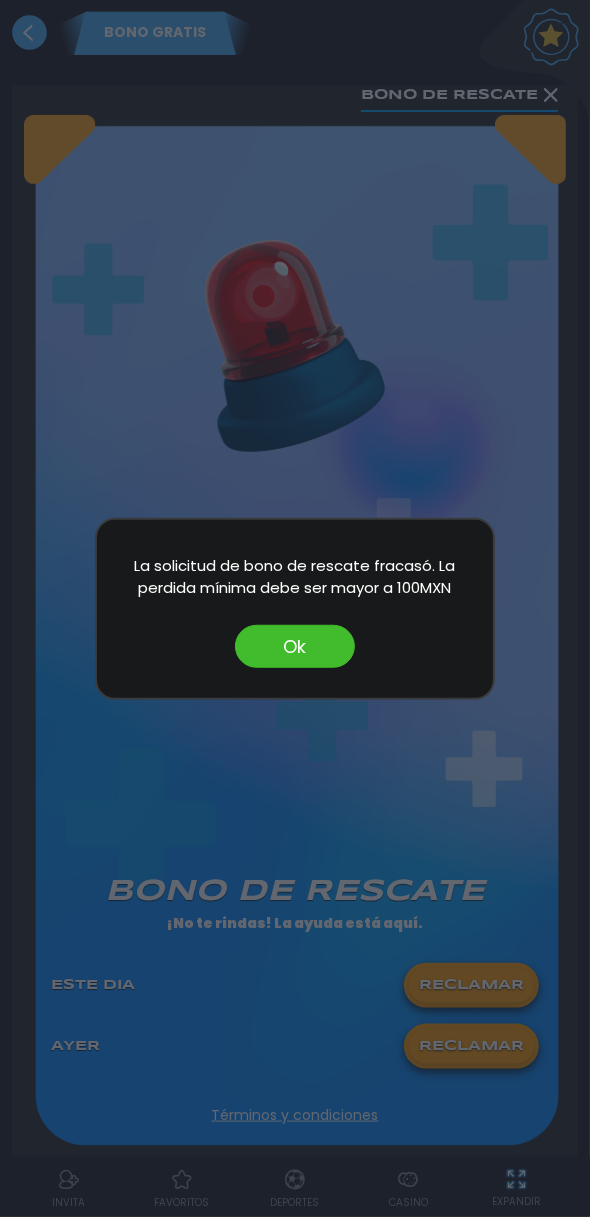 click on "Ok" at bounding box center (295, 646) 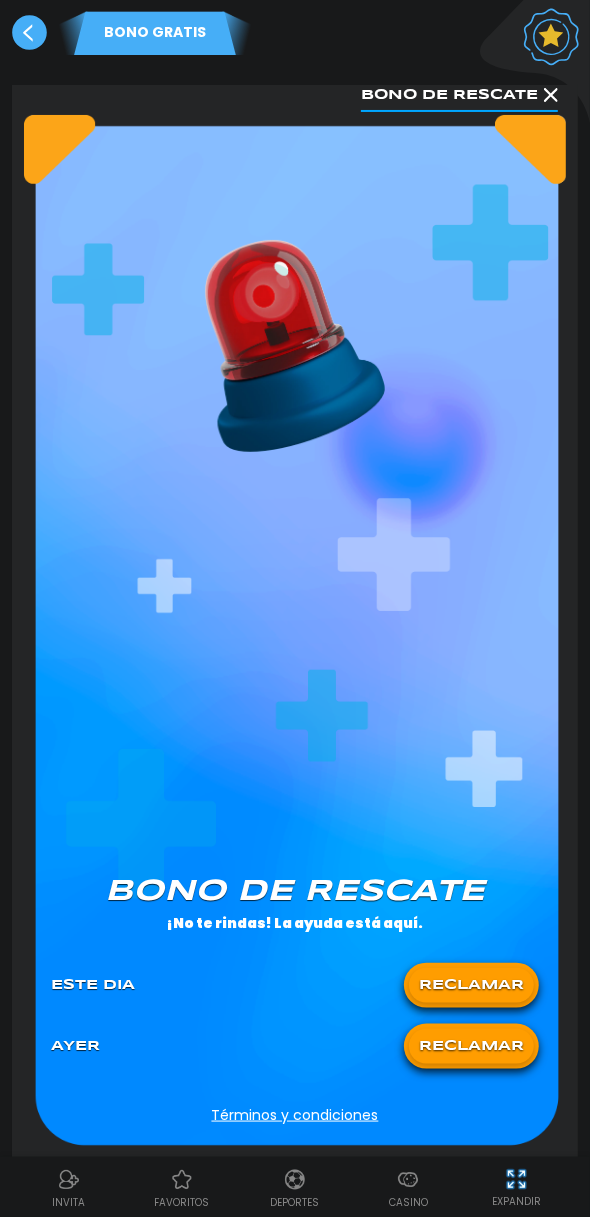 click on "Bono de rescate ¡No te rindas! La ayuda está aquí. Este Dia RECLAMAR Ayer RECLAMAR Términos y condiciones" at bounding box center (295, 995) 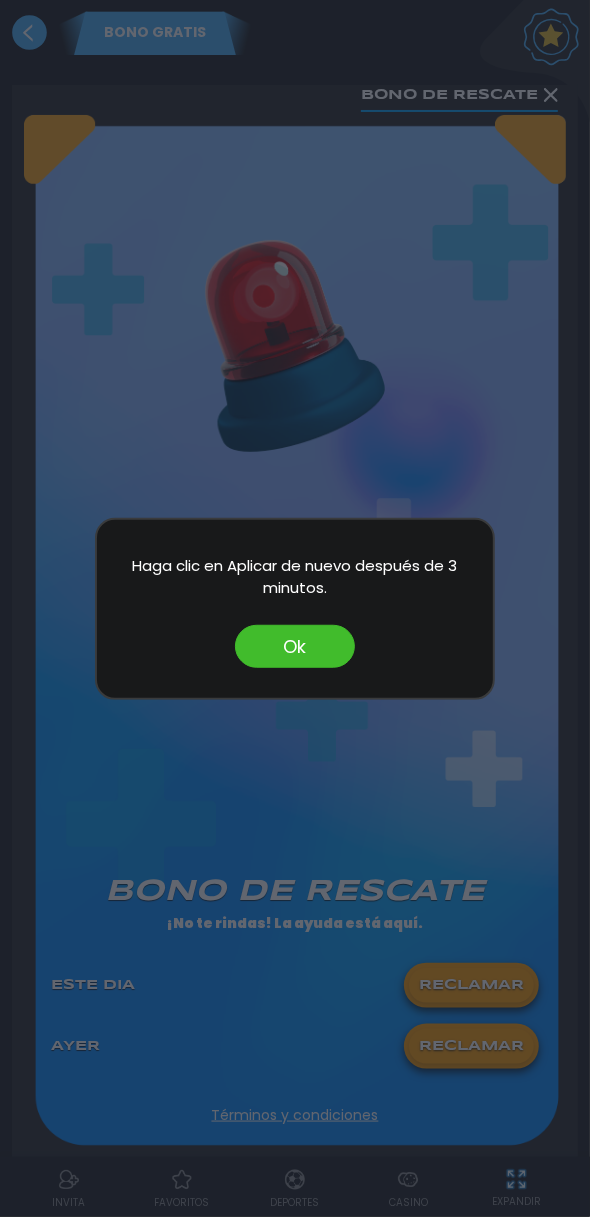 click on "Ok" at bounding box center [295, 646] 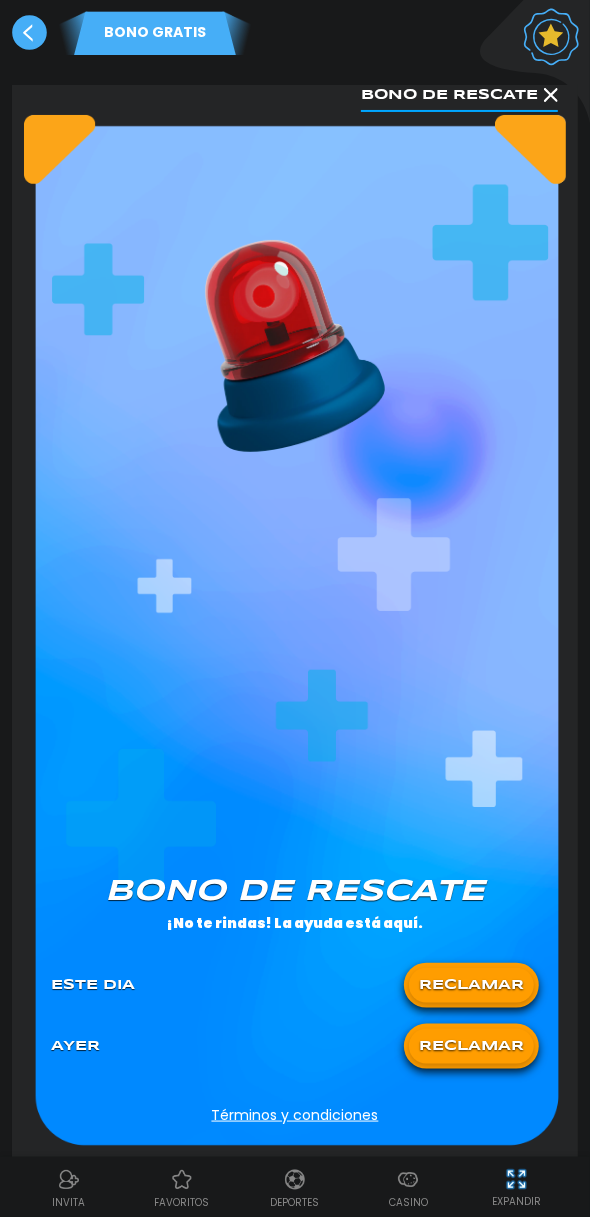 click 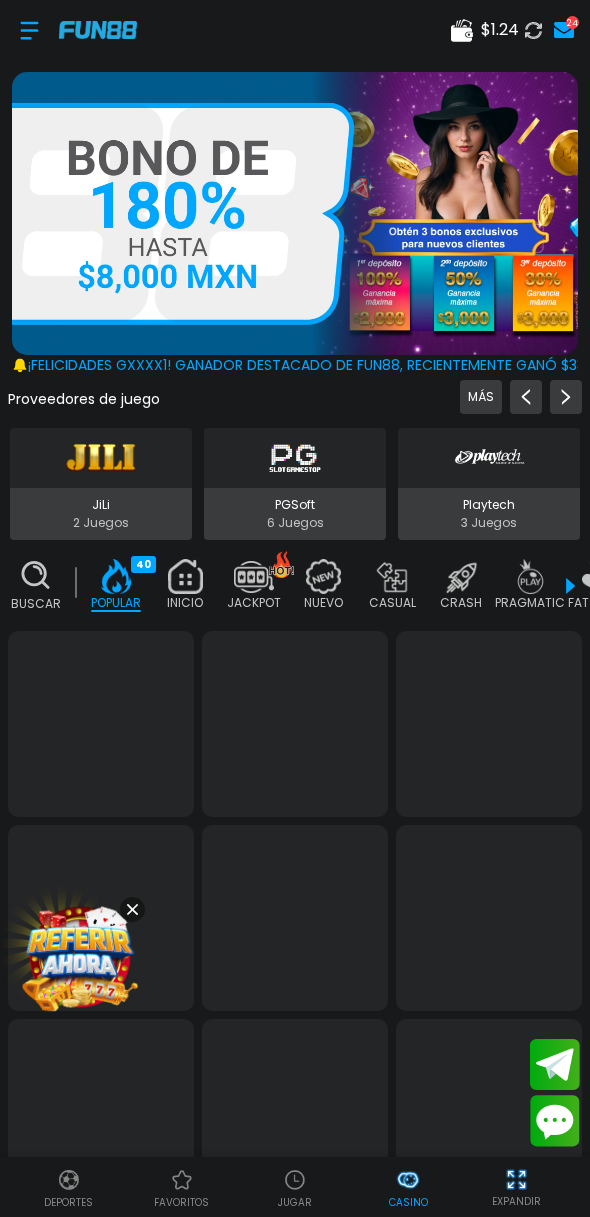 scroll, scrollTop: 0, scrollLeft: 0, axis: both 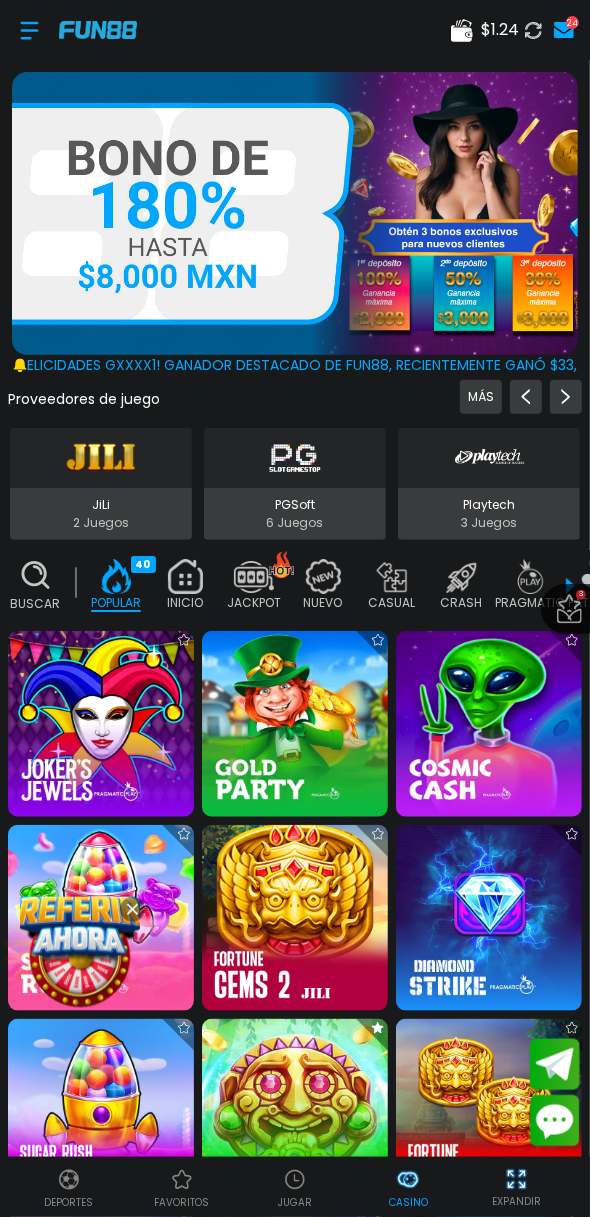 click on "[PRICE]" at bounding box center (500, 30) 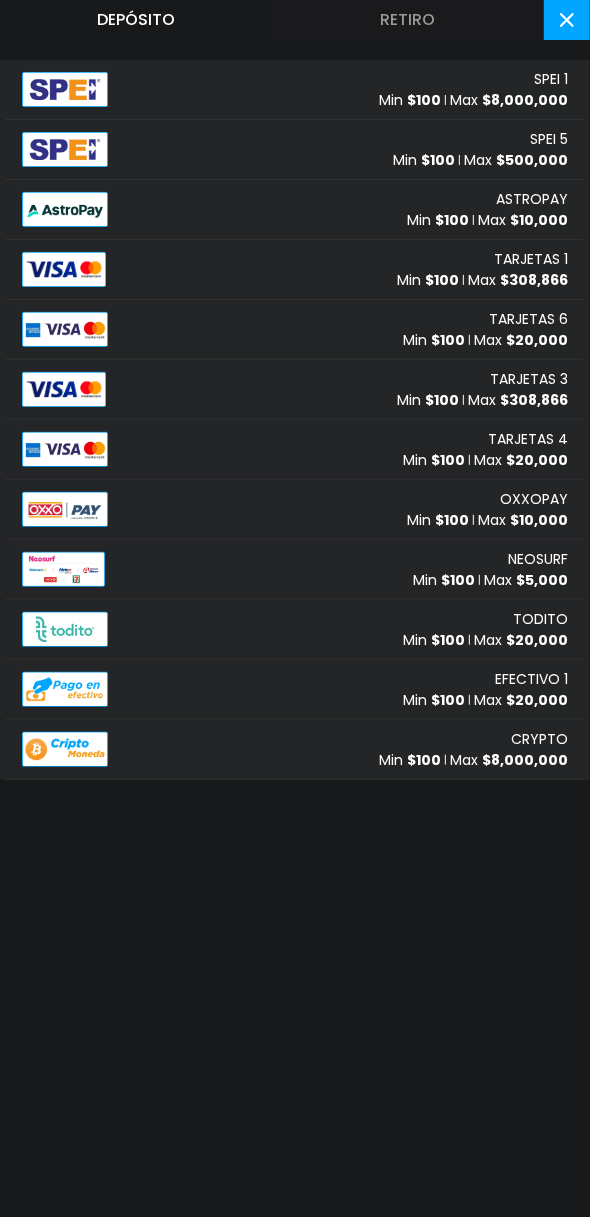 click on "TARJETAS 1 Min   $ 100 Max   $ 308,866" at bounding box center (295, 270) 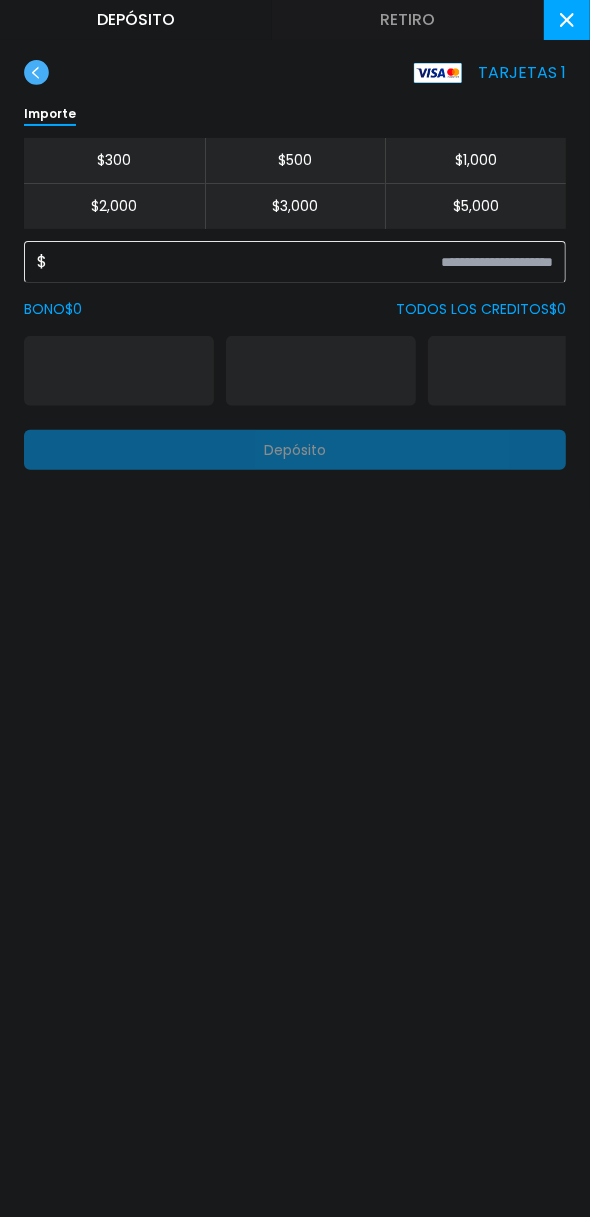 click on "$  300" at bounding box center (114, 161) 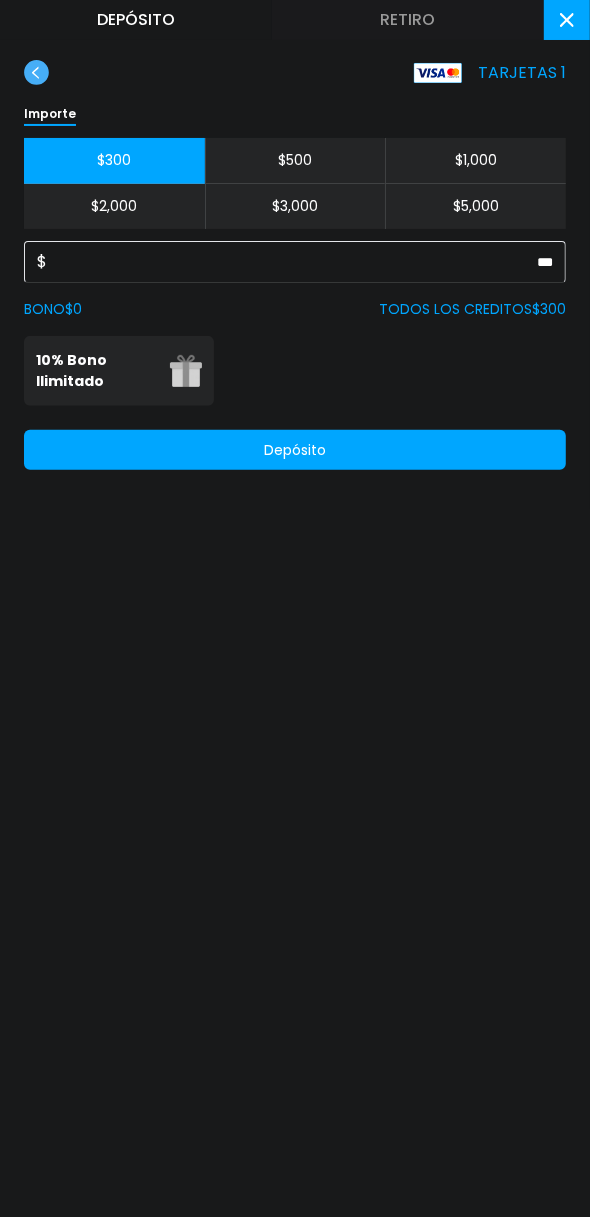 click on "10% Bono Ilimitado" at bounding box center [97, 371] 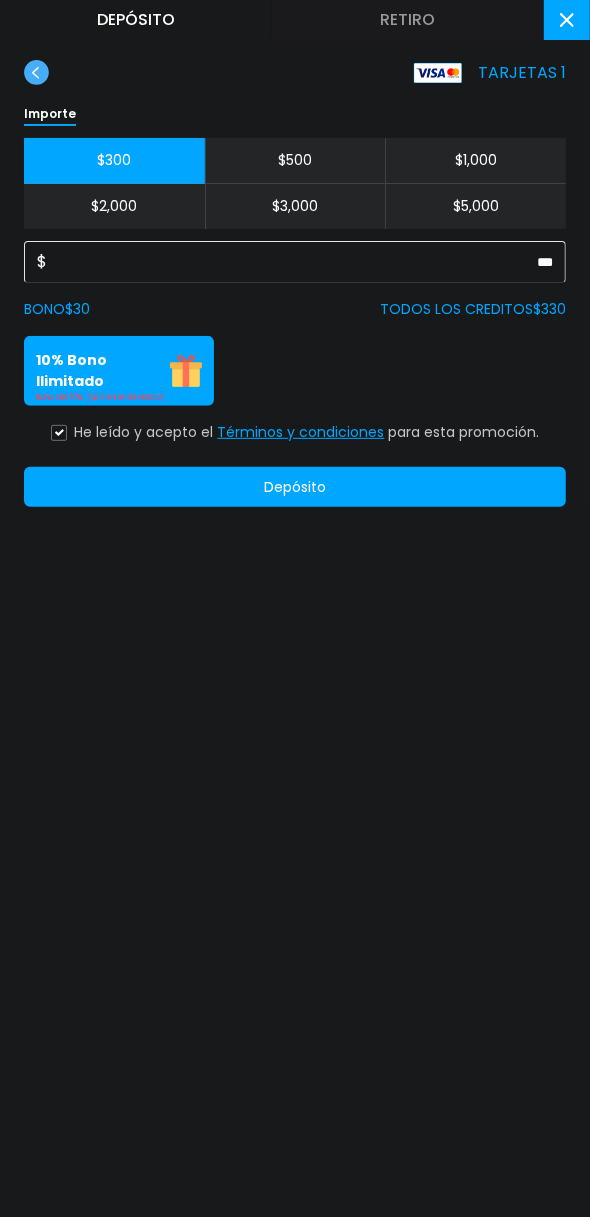 click 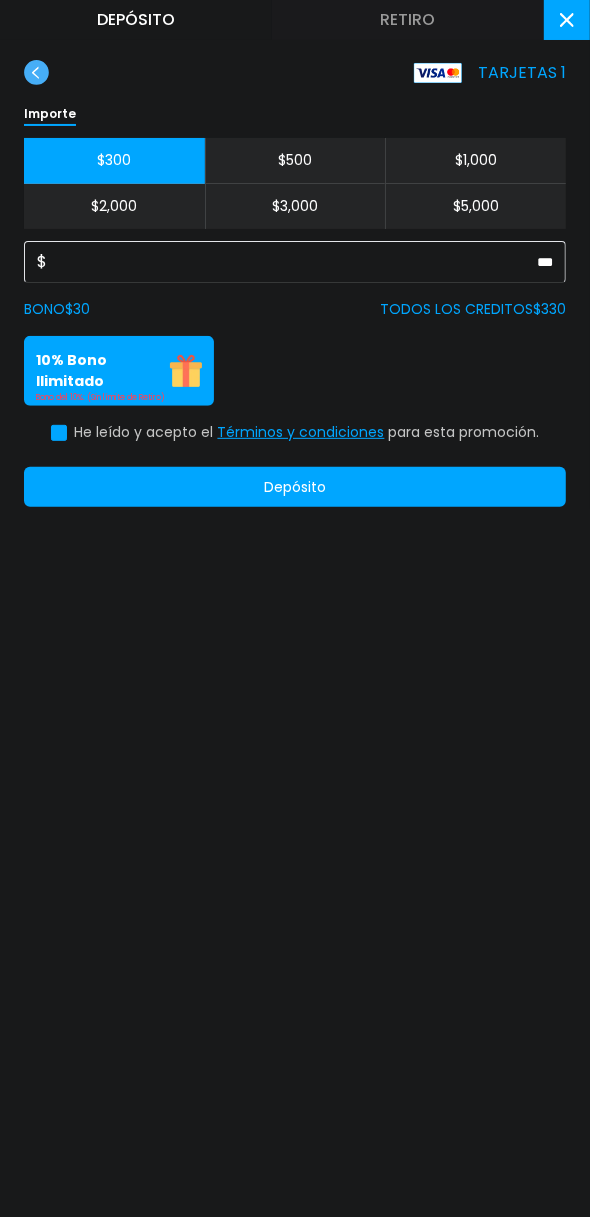 click on "Depósito" at bounding box center [295, 487] 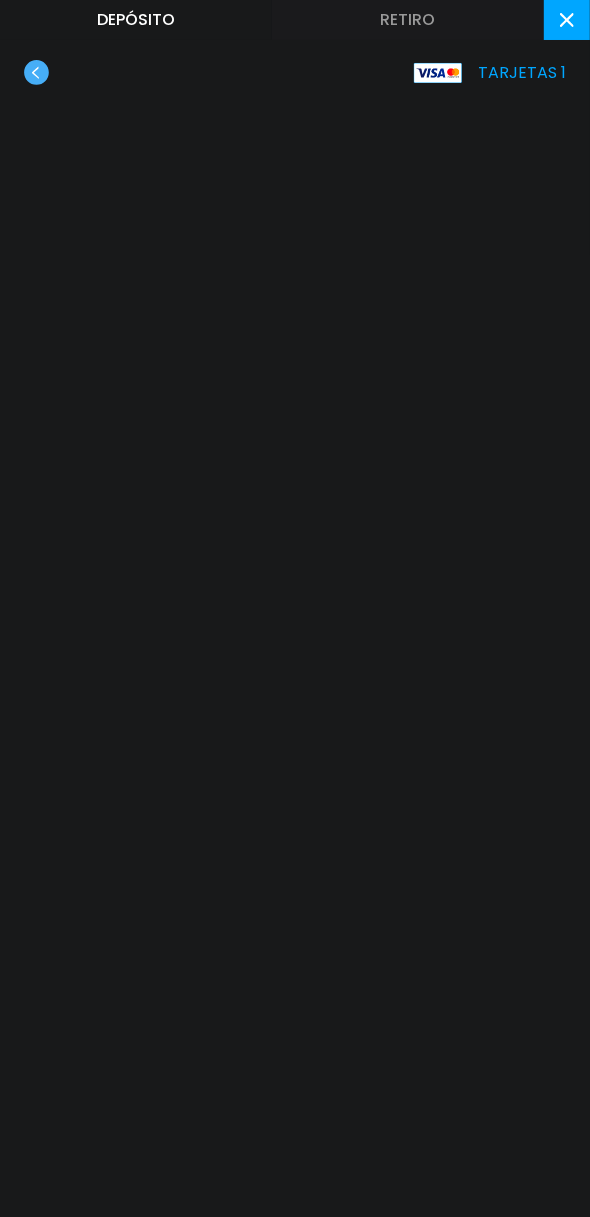 click 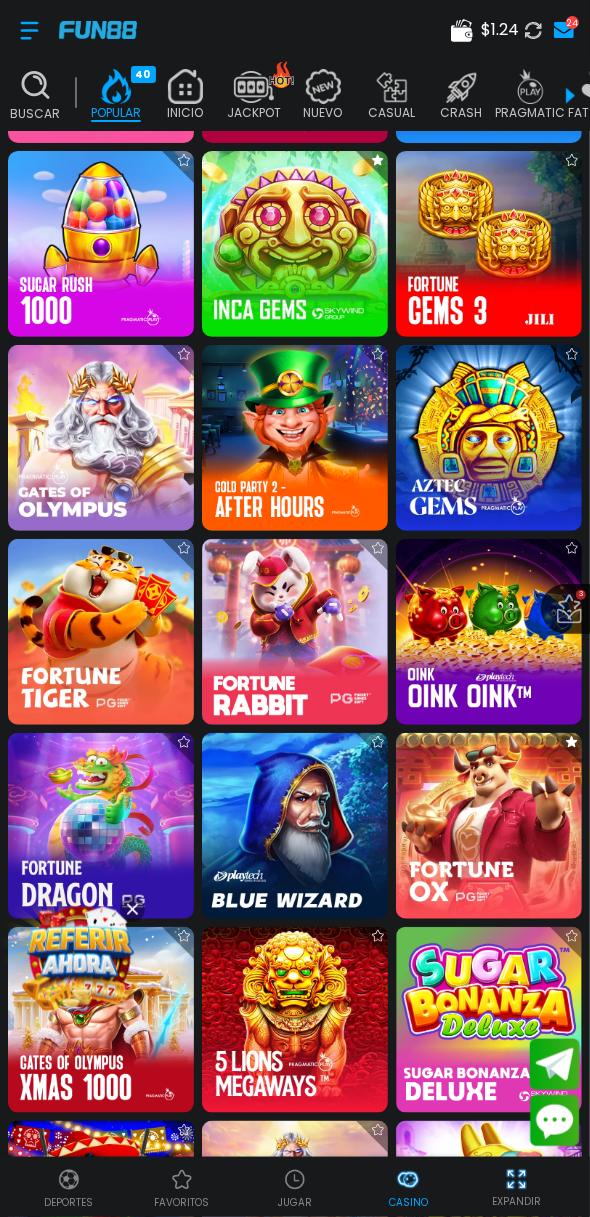 scroll, scrollTop: 902, scrollLeft: 0, axis: vertical 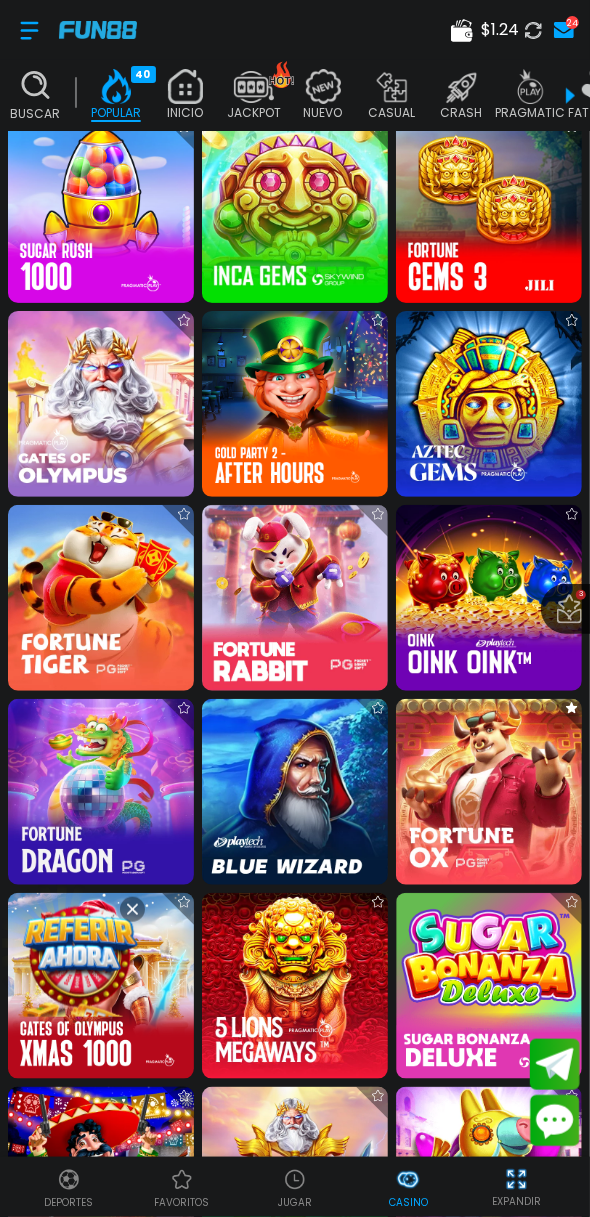 click at bounding box center (295, 598) 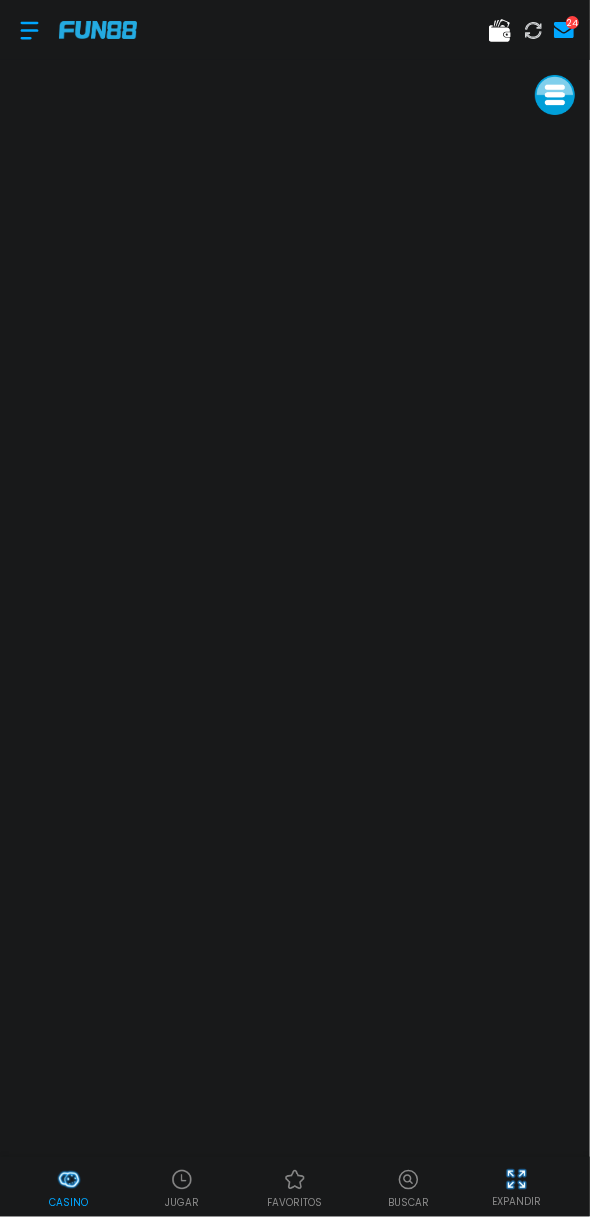 click at bounding box center (29, 30) 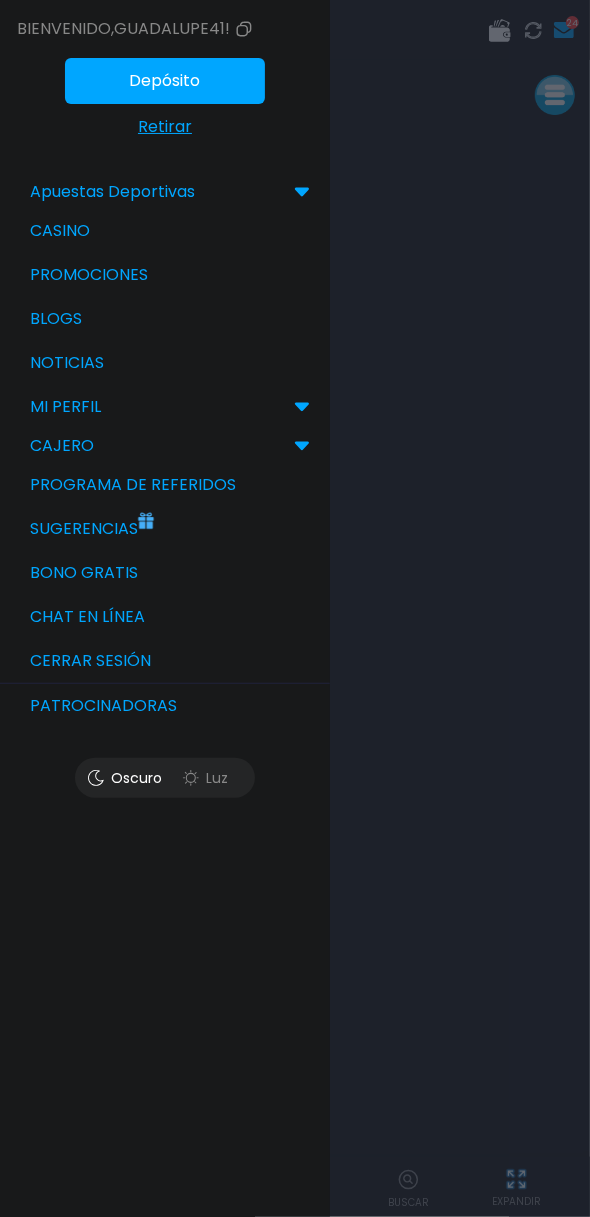 click on "Bono Gratis" at bounding box center (165, 573) 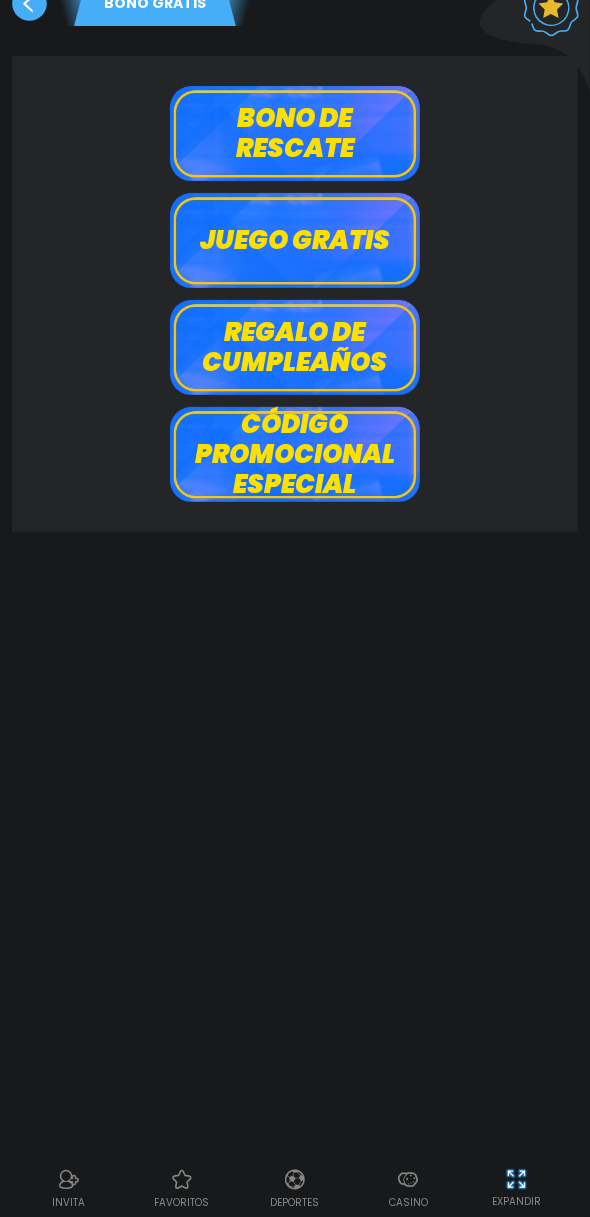 scroll, scrollTop: 39, scrollLeft: 0, axis: vertical 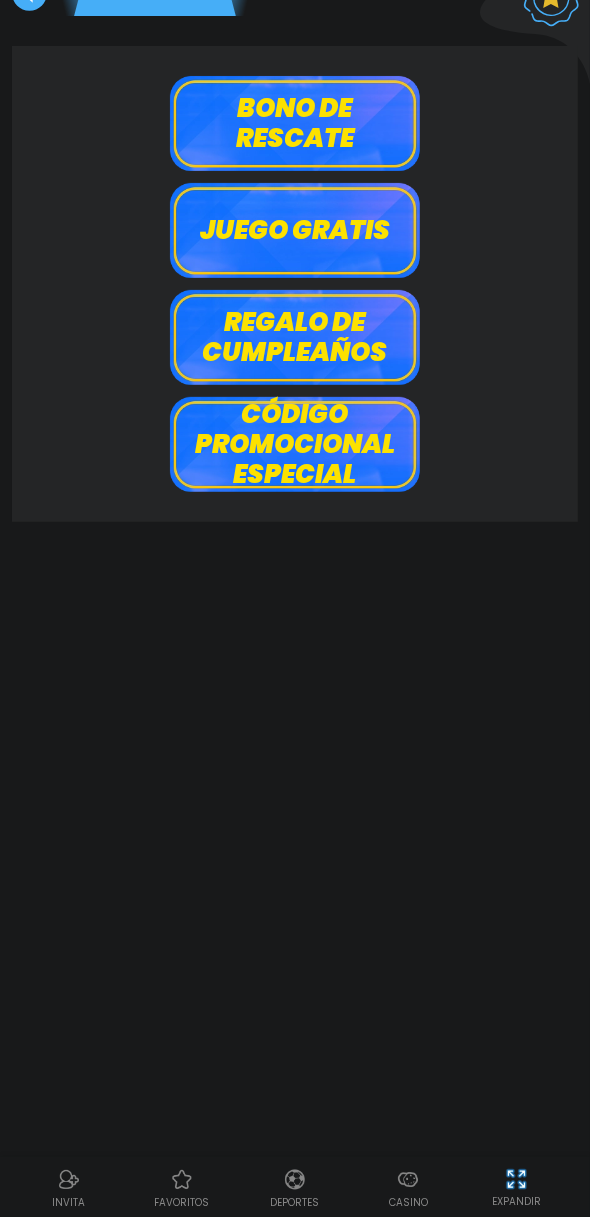 click on "Bono de rescate" at bounding box center [295, 123] 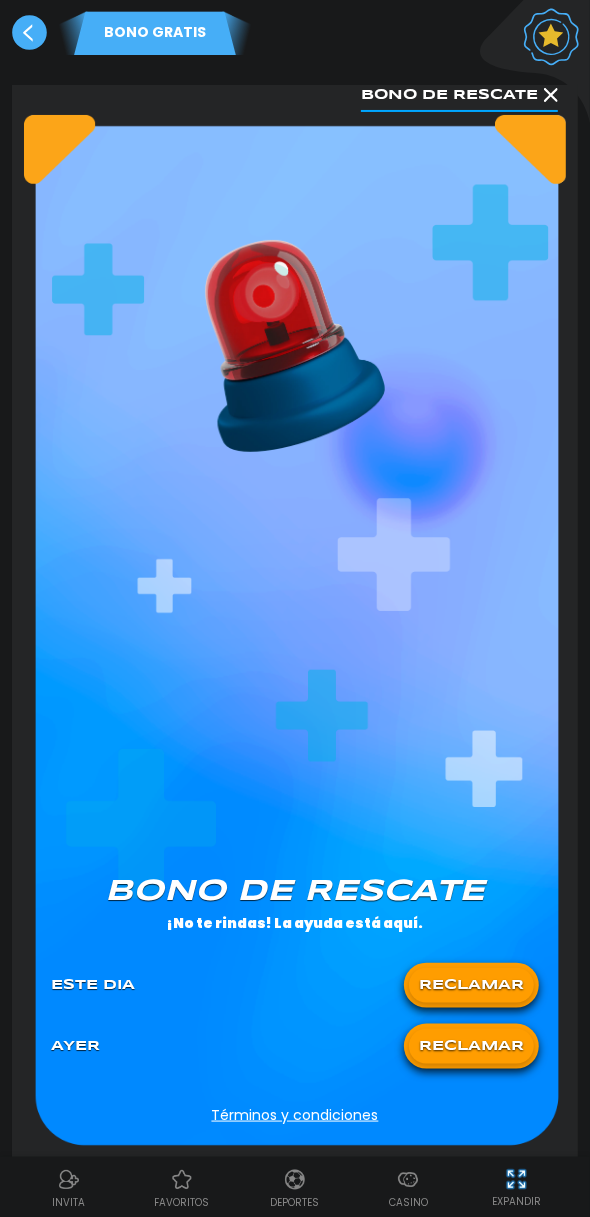 click on "RECLAMAR" at bounding box center [471, 985] 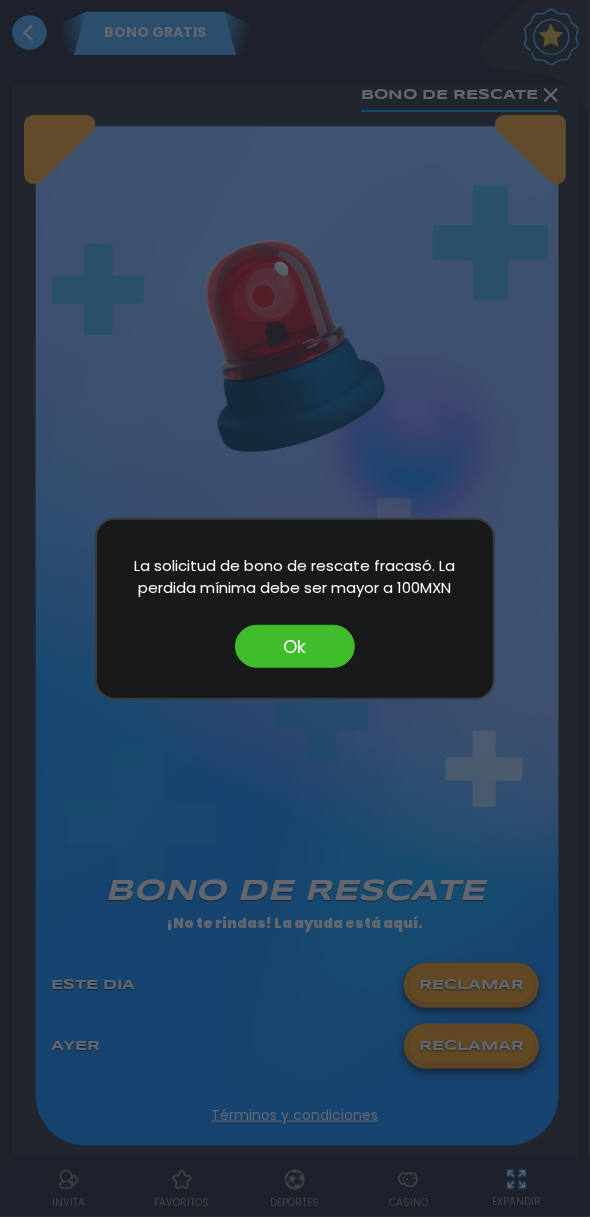 click on "Ok" at bounding box center [295, 646] 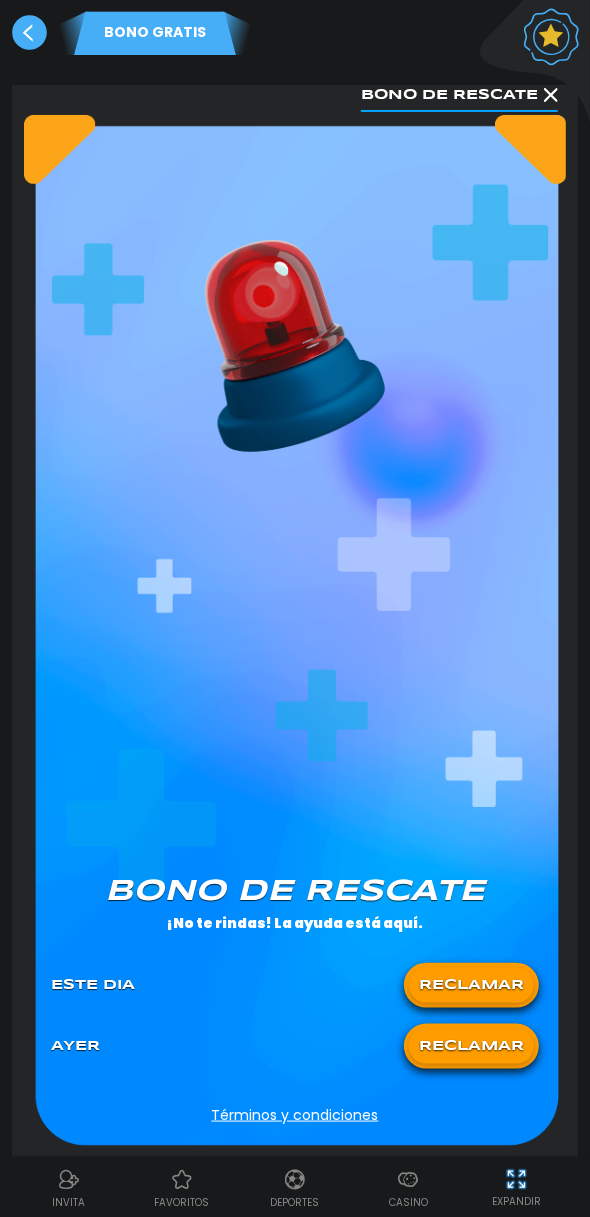 click 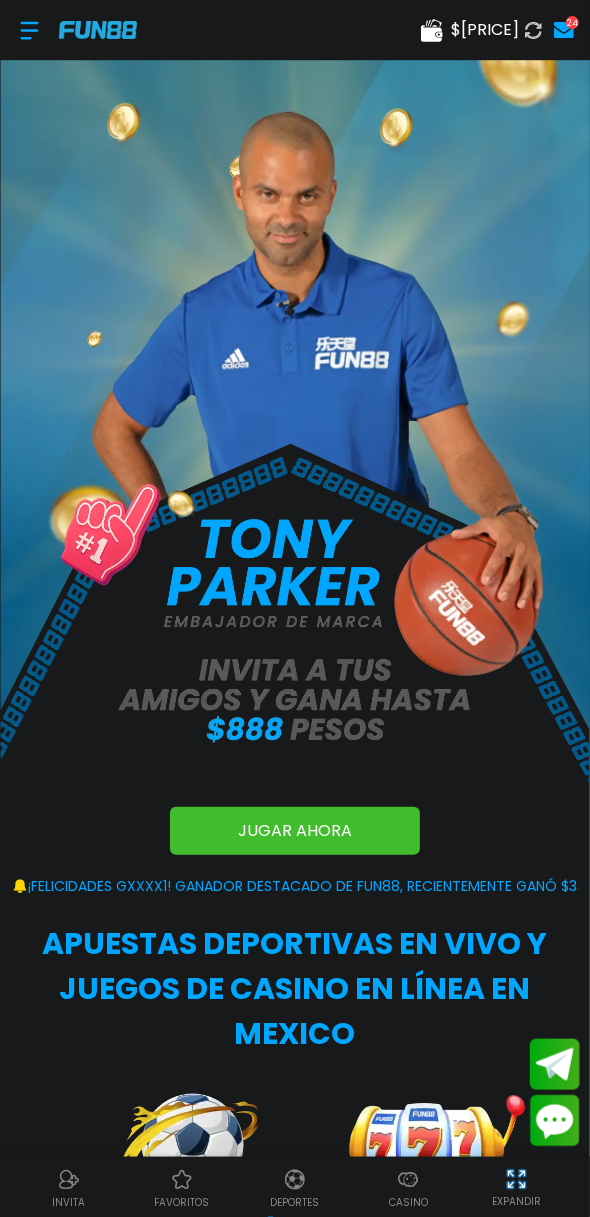 click on "Casino" at bounding box center [408, 1202] 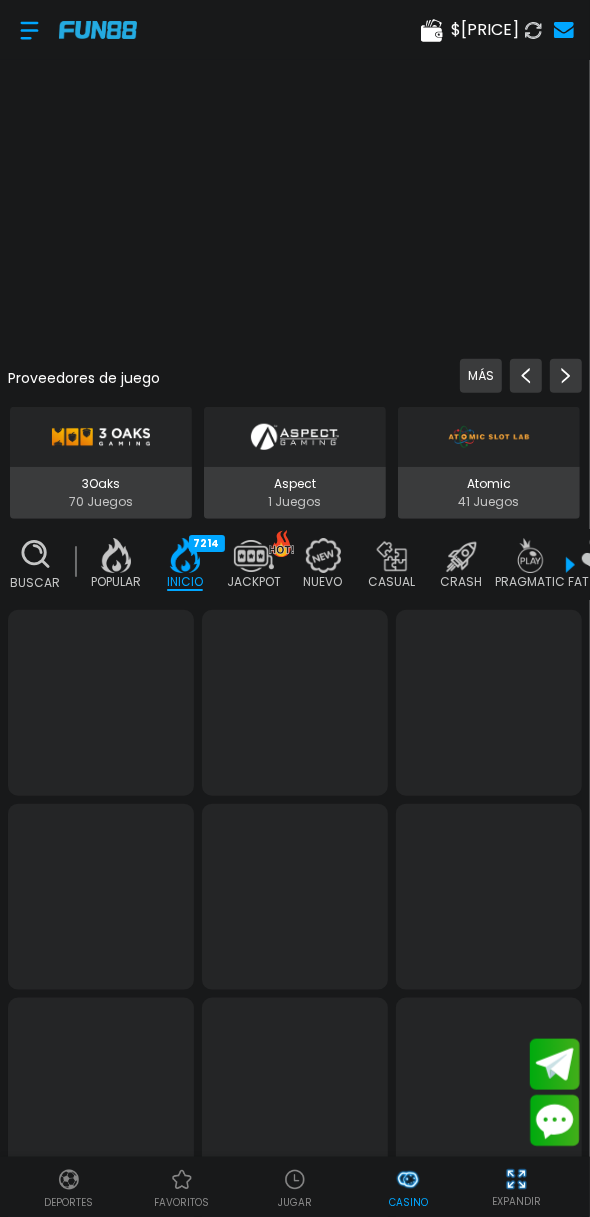 scroll, scrollTop: 0, scrollLeft: 50, axis: horizontal 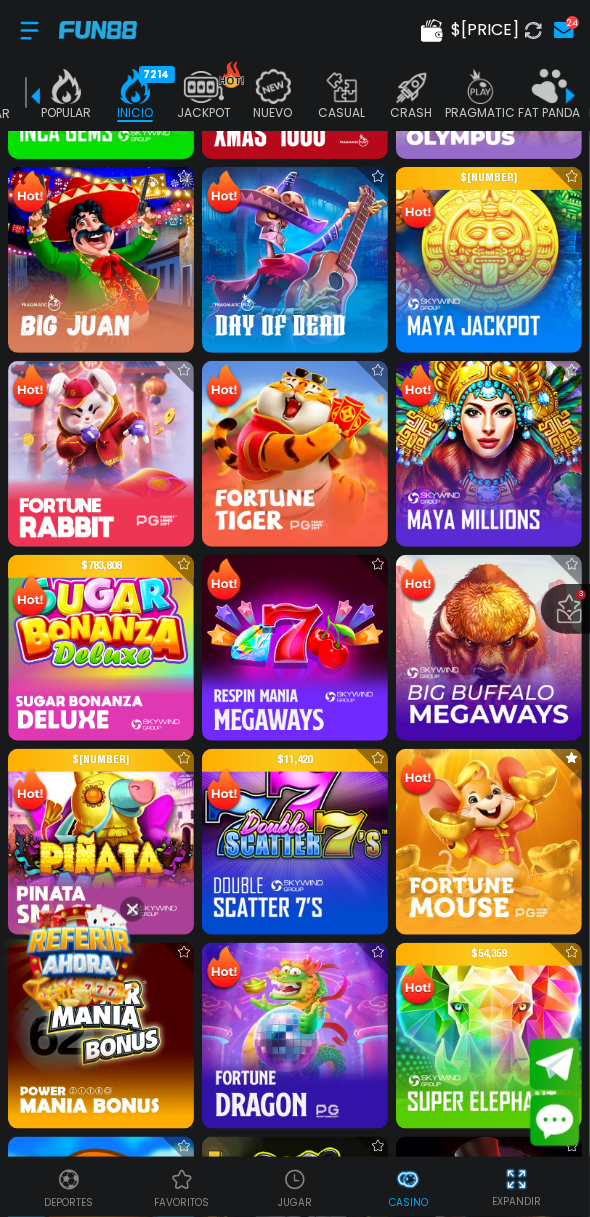 click at bounding box center [101, 454] 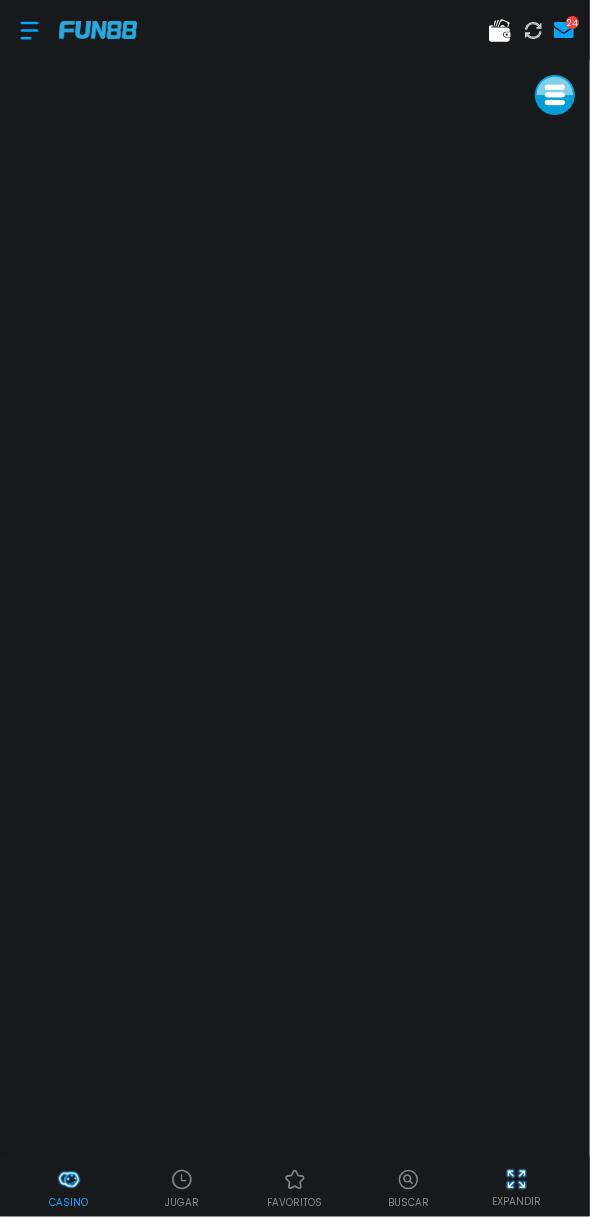 click at bounding box center (29, 30) 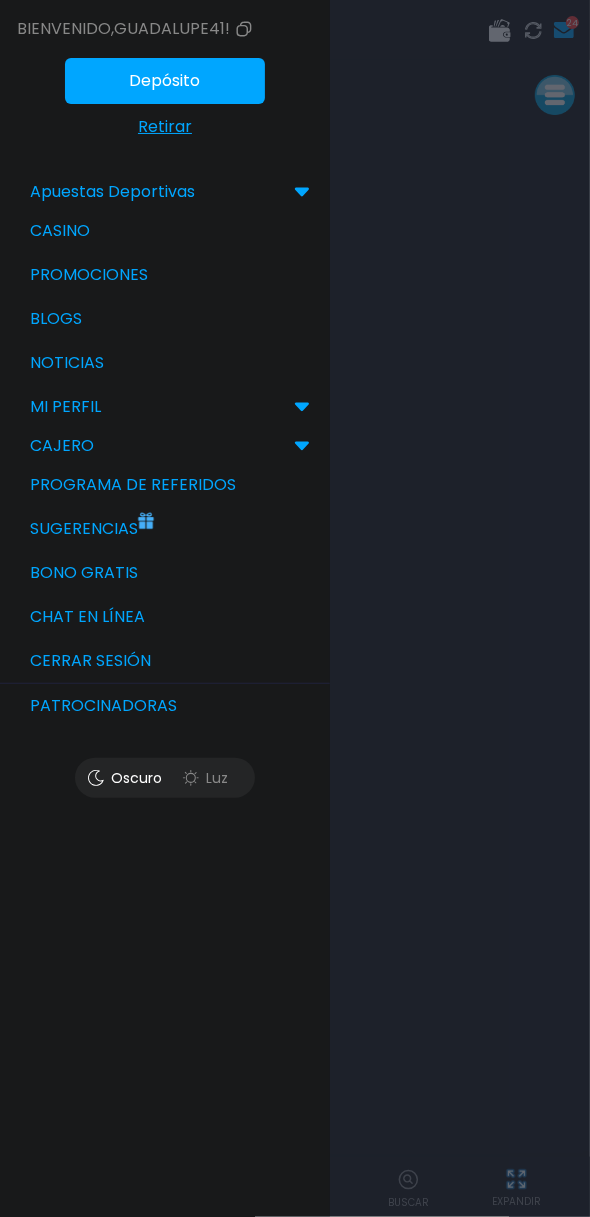 click on "Bono Gratis" at bounding box center (165, 573) 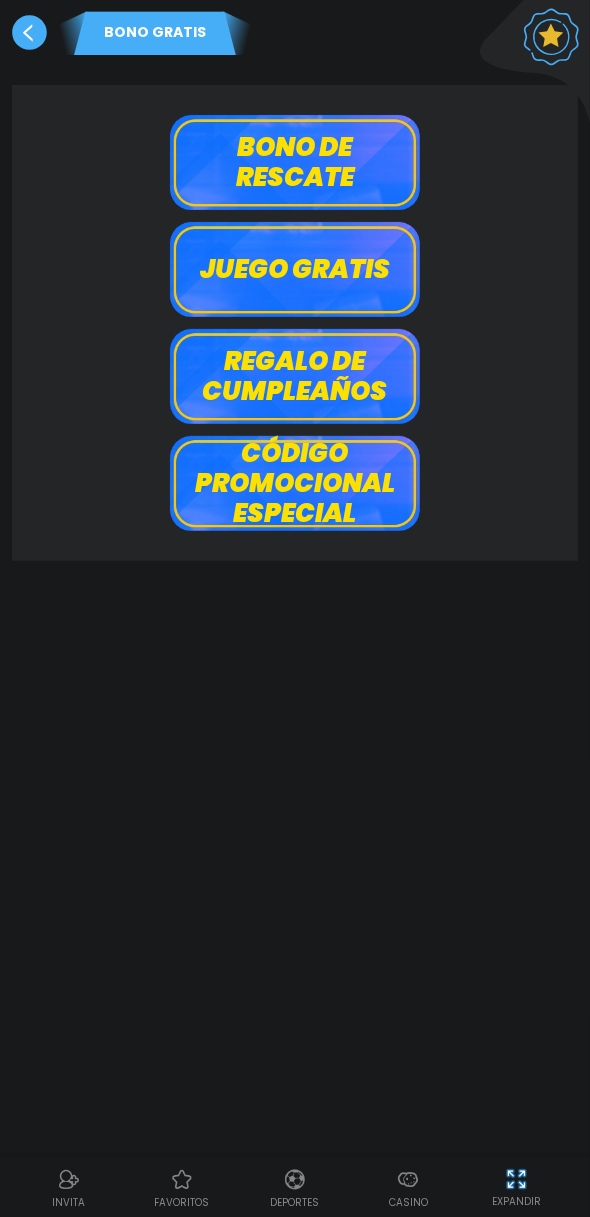 click on "Bono de rescate" at bounding box center [295, 162] 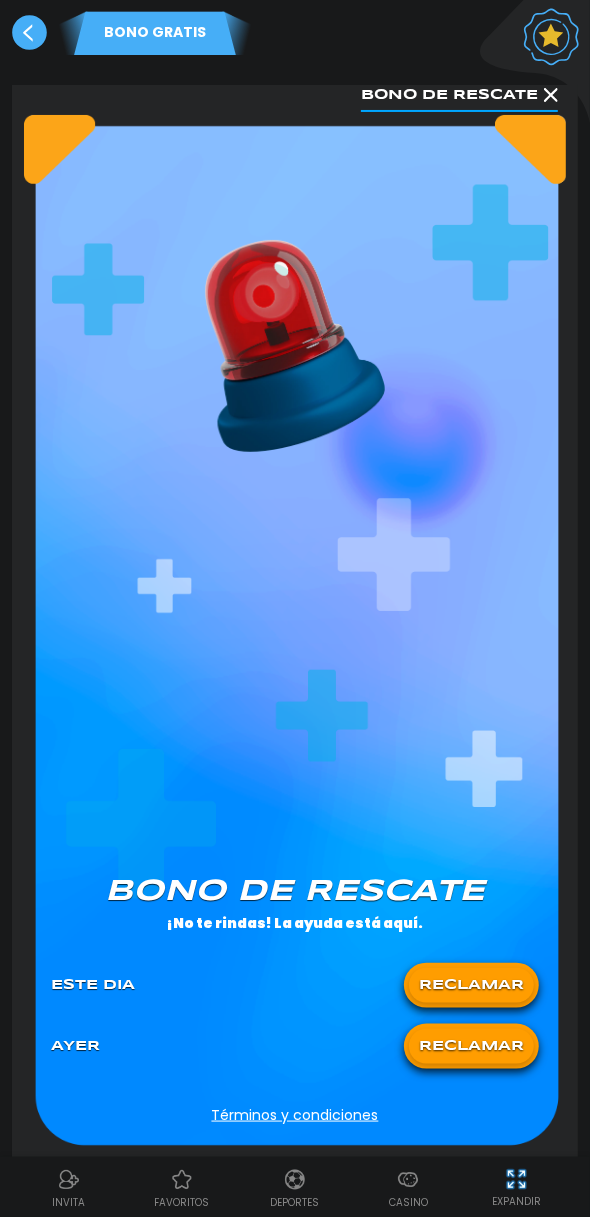 click on "RECLAMAR" at bounding box center [471, 1046] 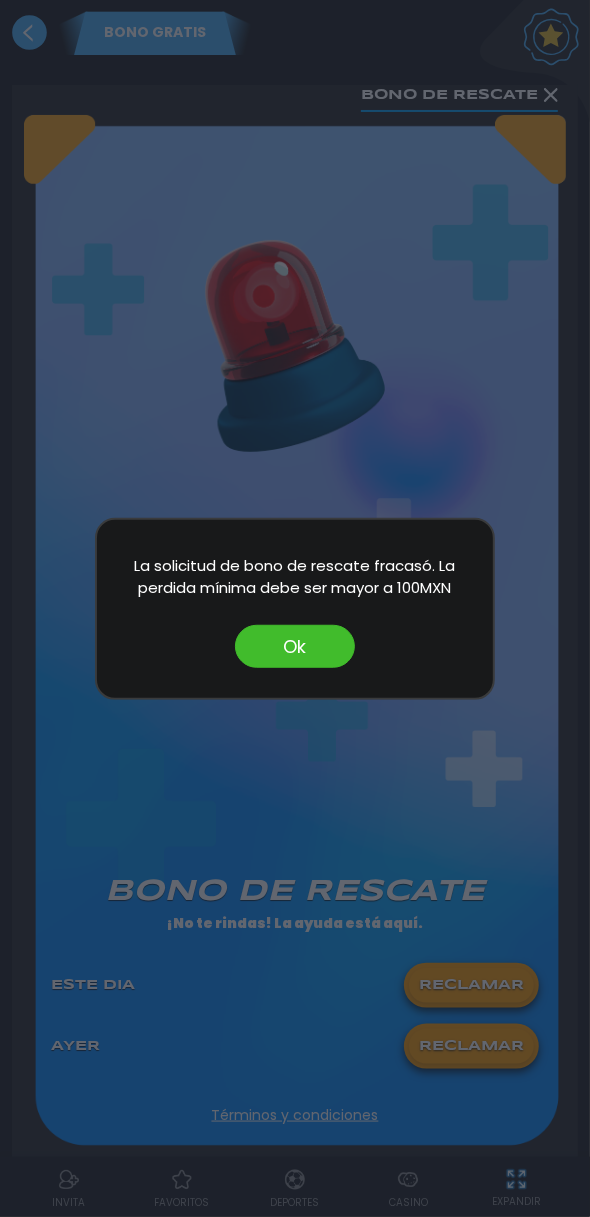 click on "Ok" at bounding box center (295, 646) 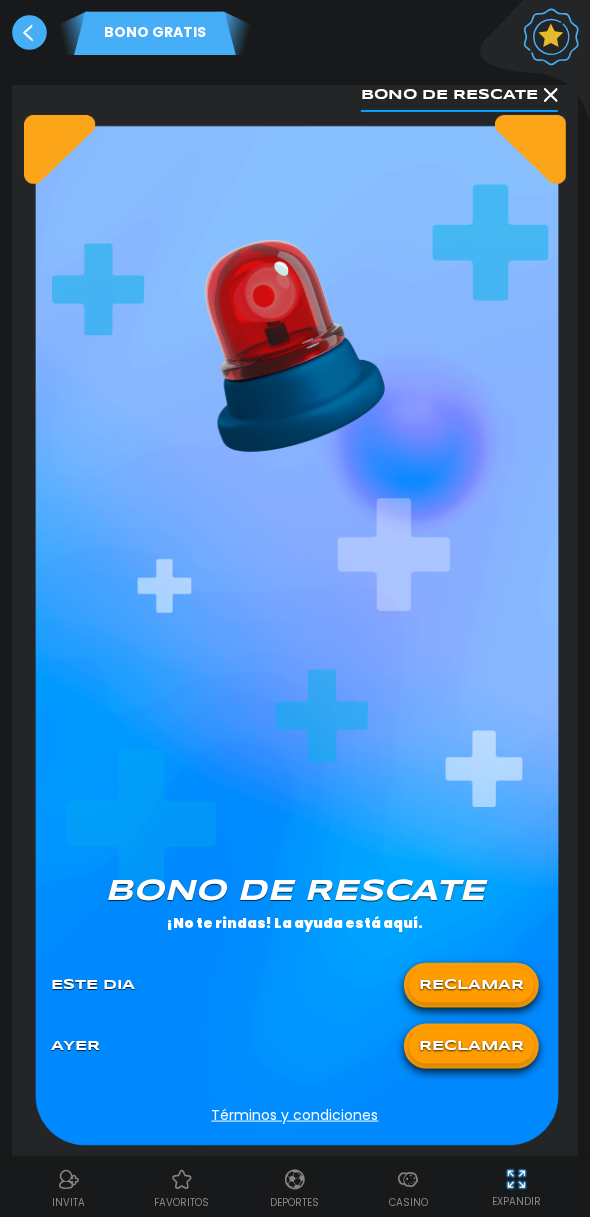 click on "Casino" at bounding box center (408, 1202) 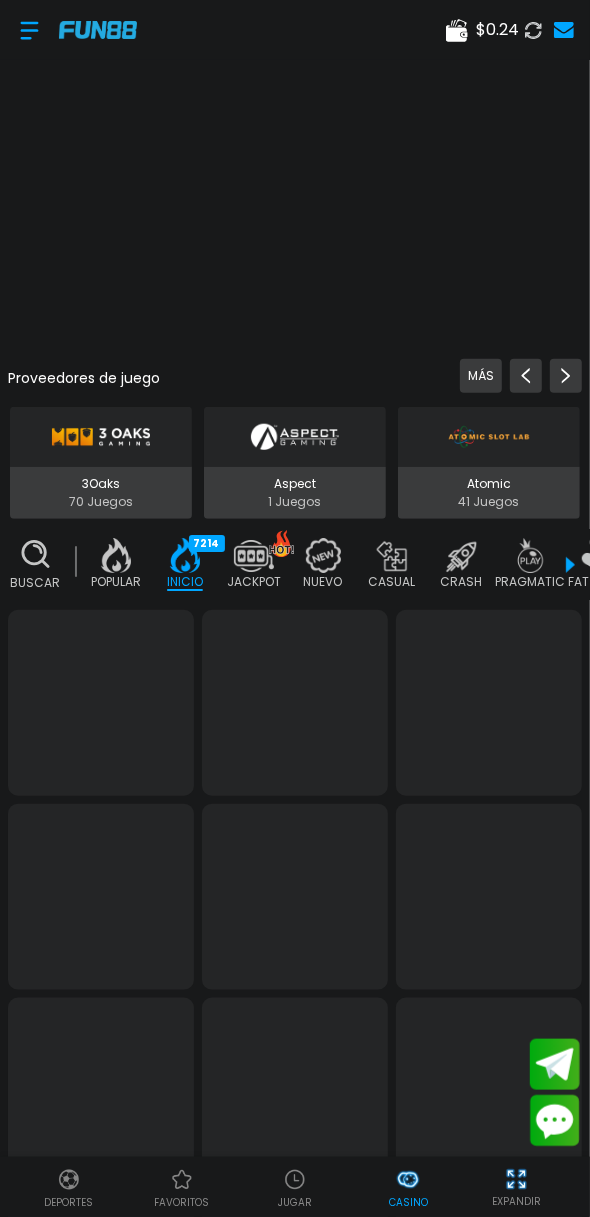 scroll, scrollTop: 0, scrollLeft: 50, axis: horizontal 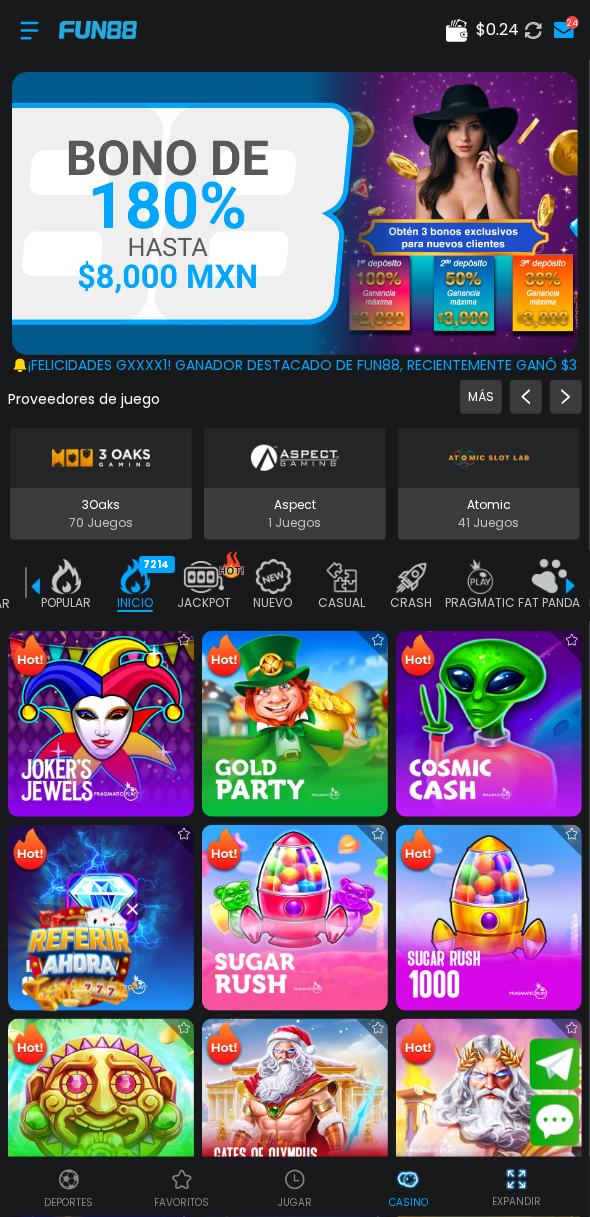 click on "$ 0.24 24" at bounding box center [295, 30] 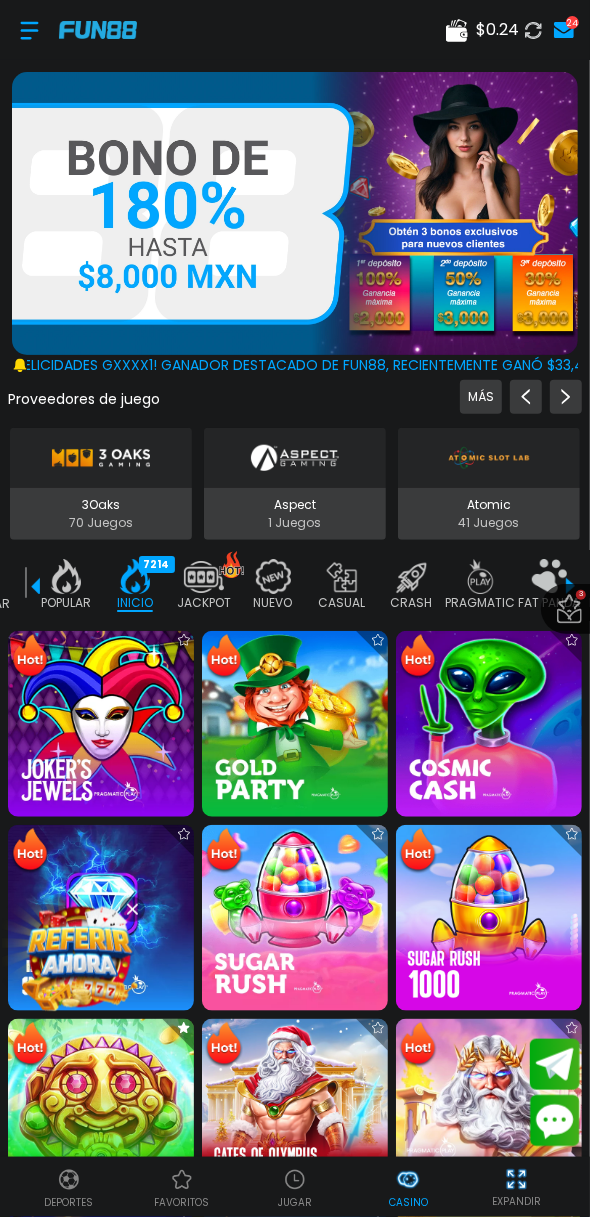 click on "$ 0.24" at bounding box center [497, 30] 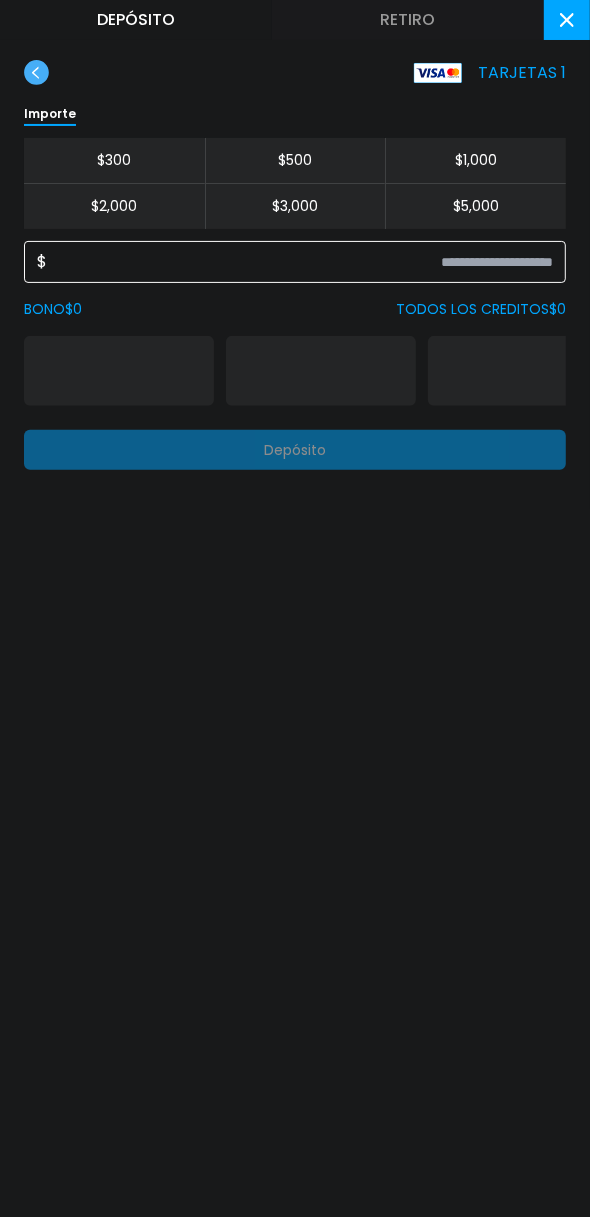 click at bounding box center (300, 262) 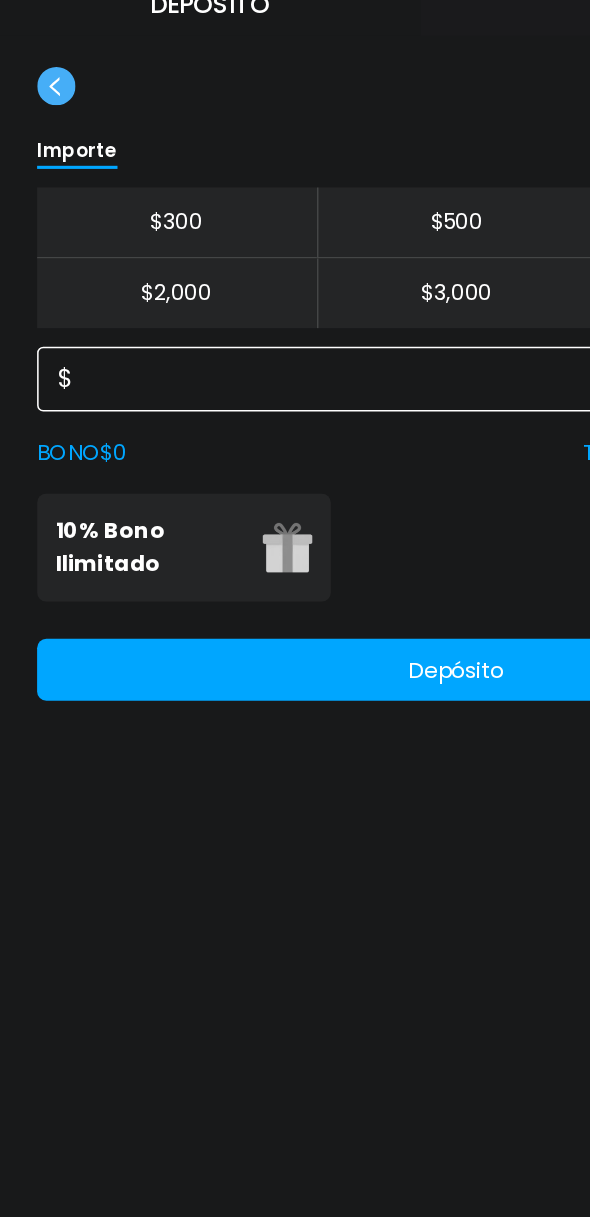 type on "***" 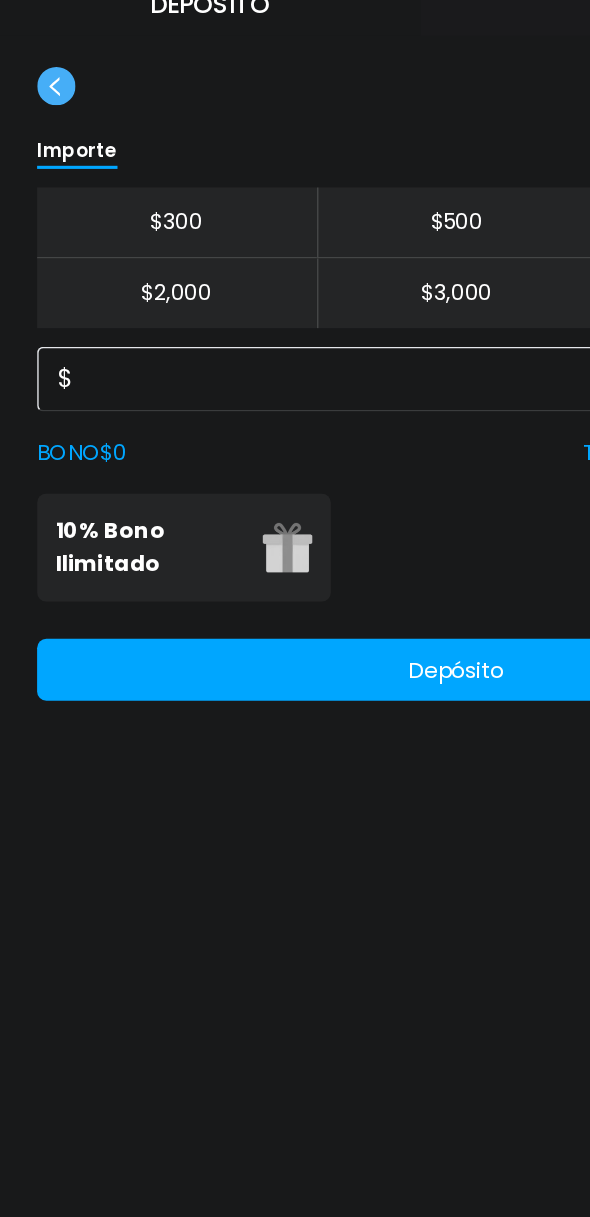 click on "10% Bono Ilimitado" at bounding box center (97, 371) 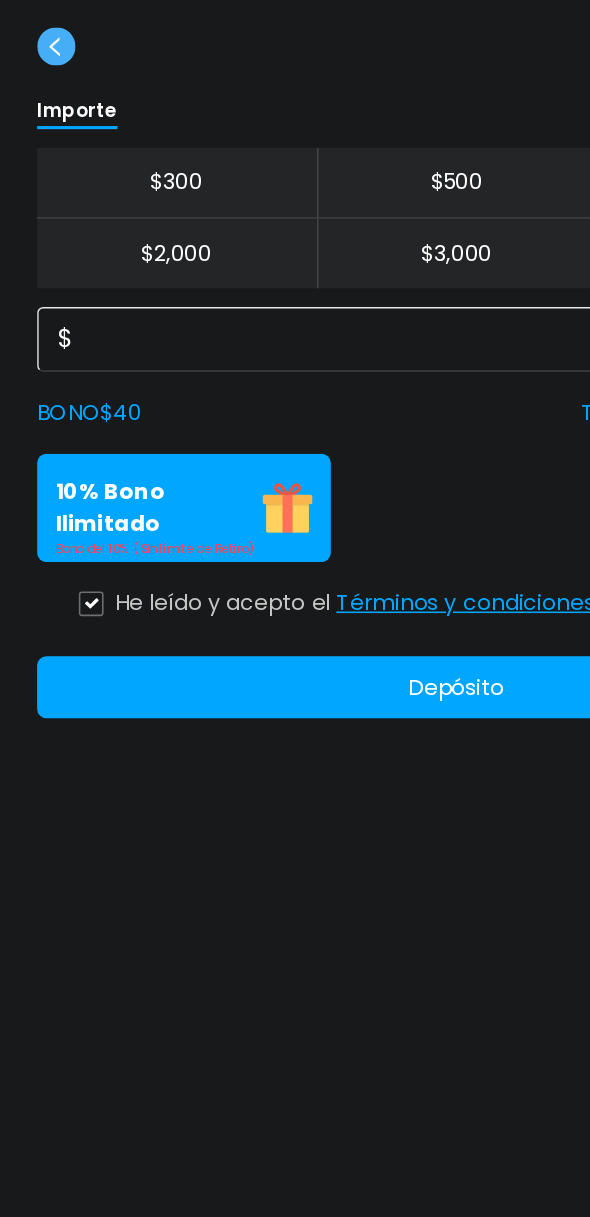 click 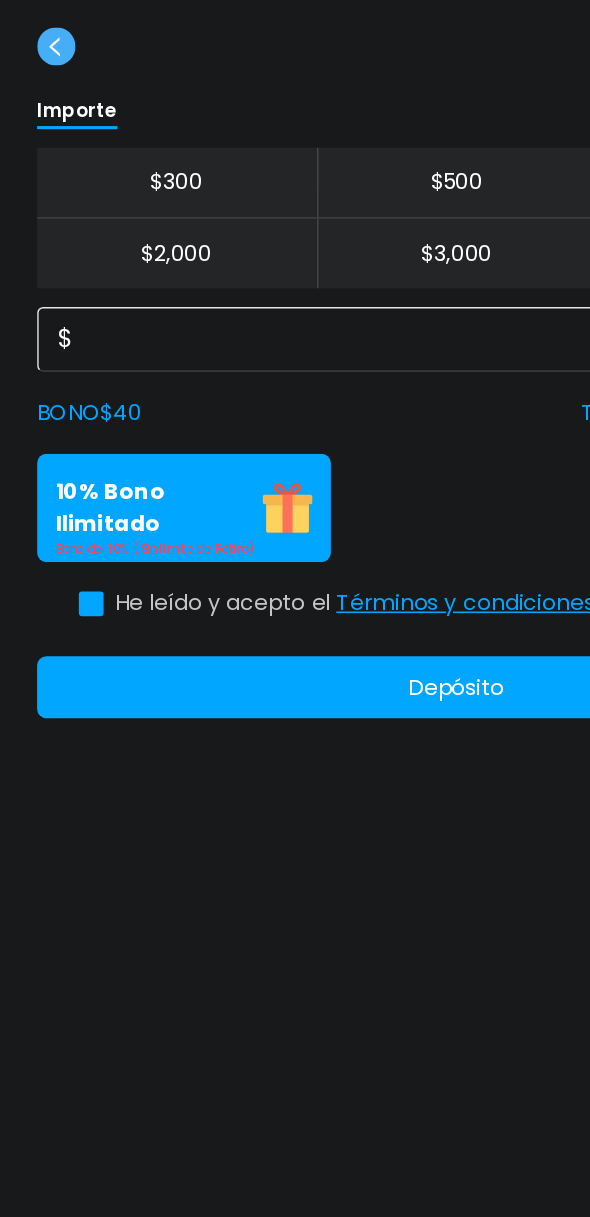 click on "Depósito" at bounding box center [295, 487] 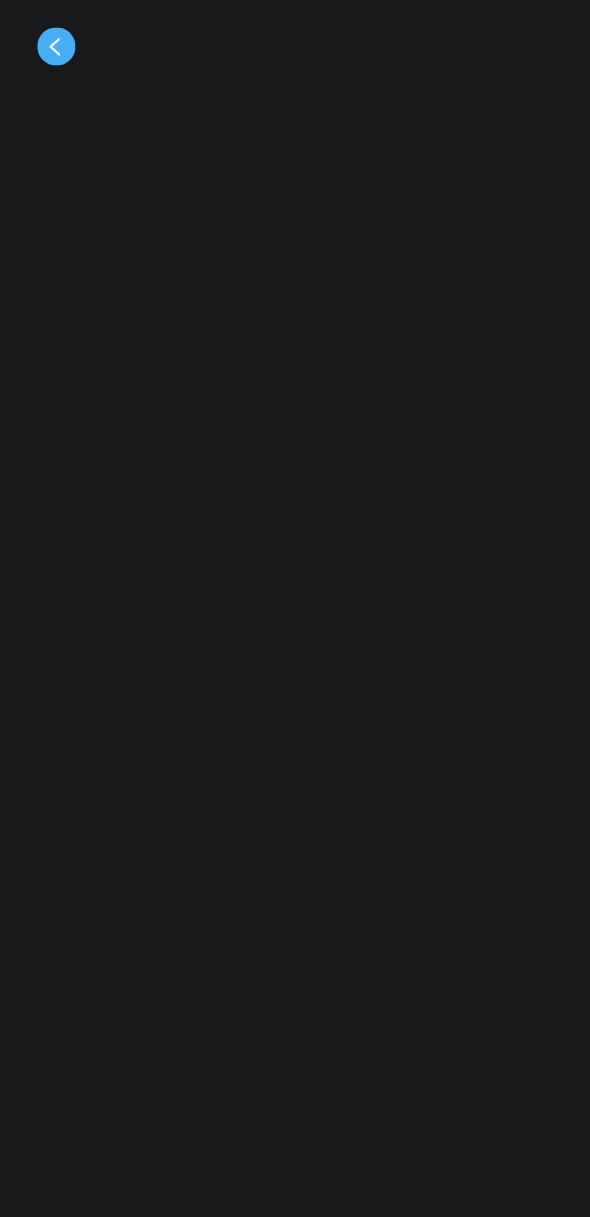 scroll, scrollTop: 7, scrollLeft: 0, axis: vertical 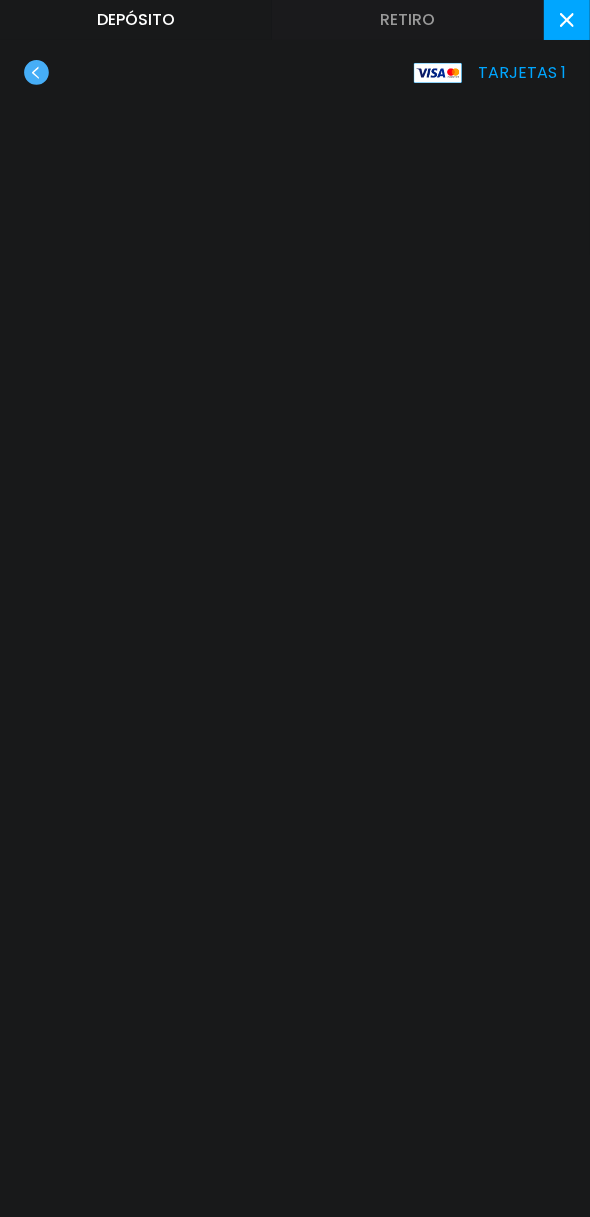 click 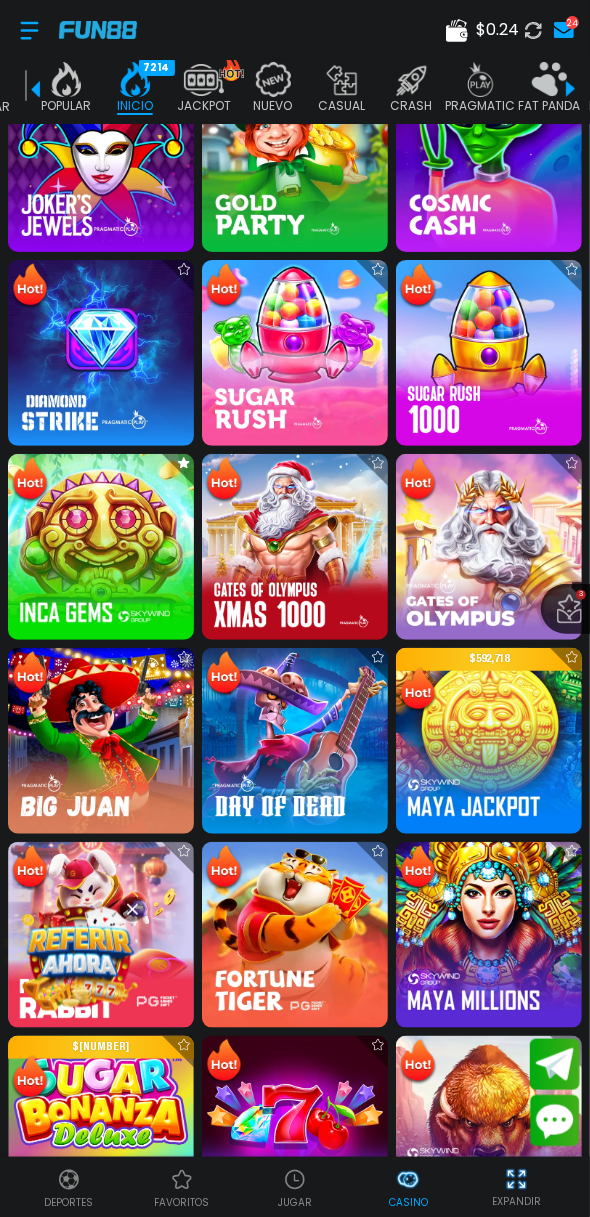 scroll, scrollTop: 558, scrollLeft: 0, axis: vertical 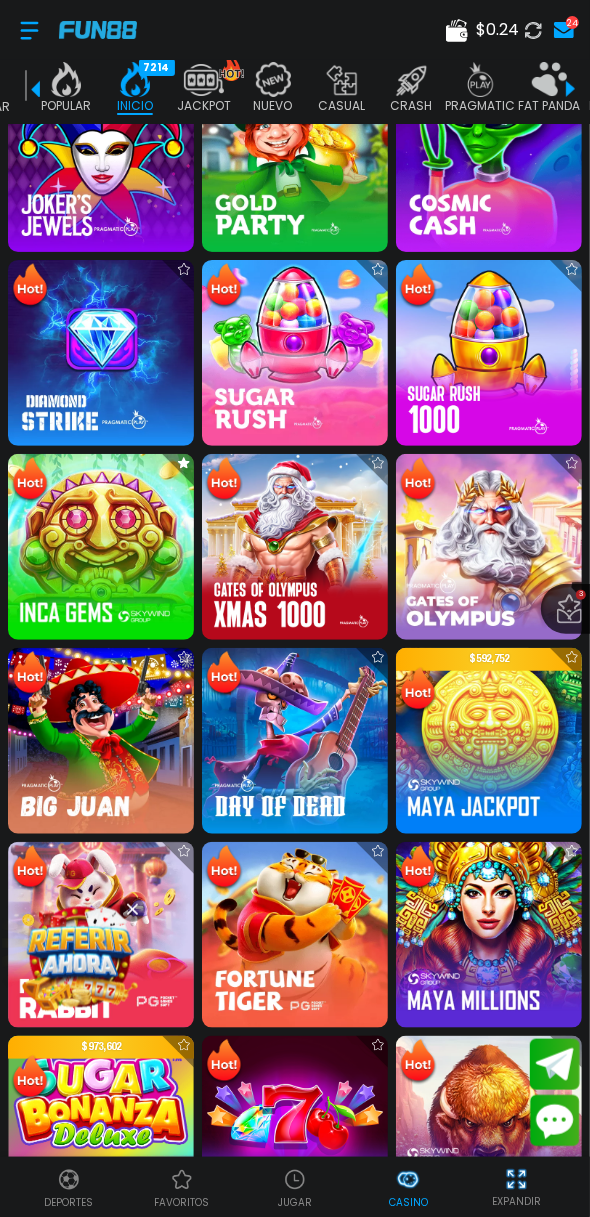 click at bounding box center (66, 79) 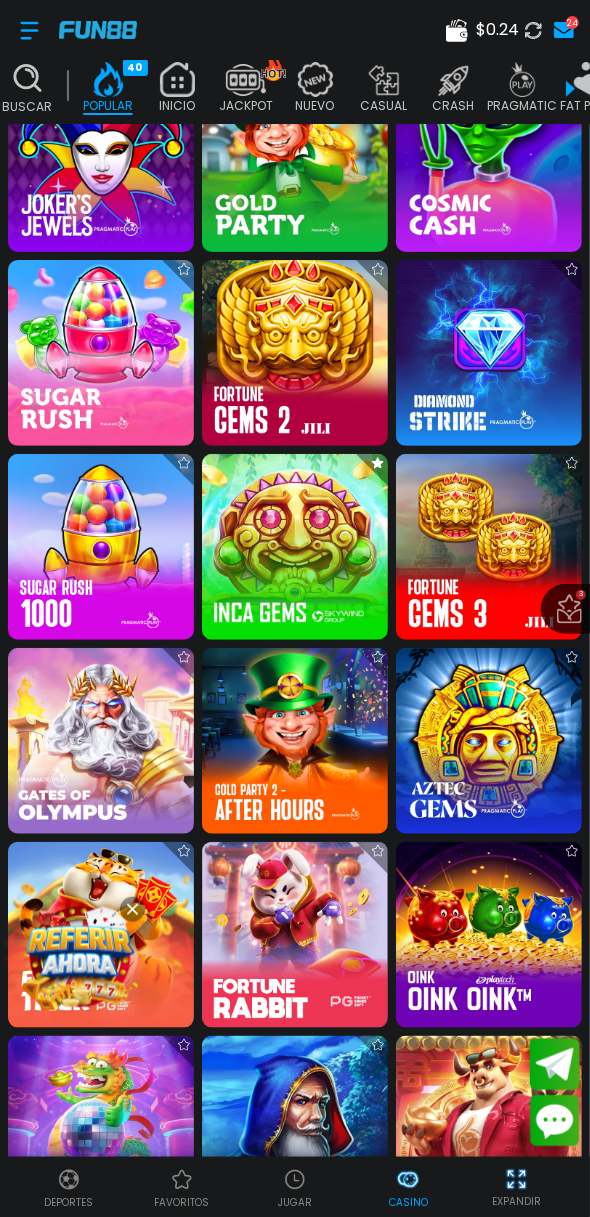 scroll, scrollTop: 0, scrollLeft: 0, axis: both 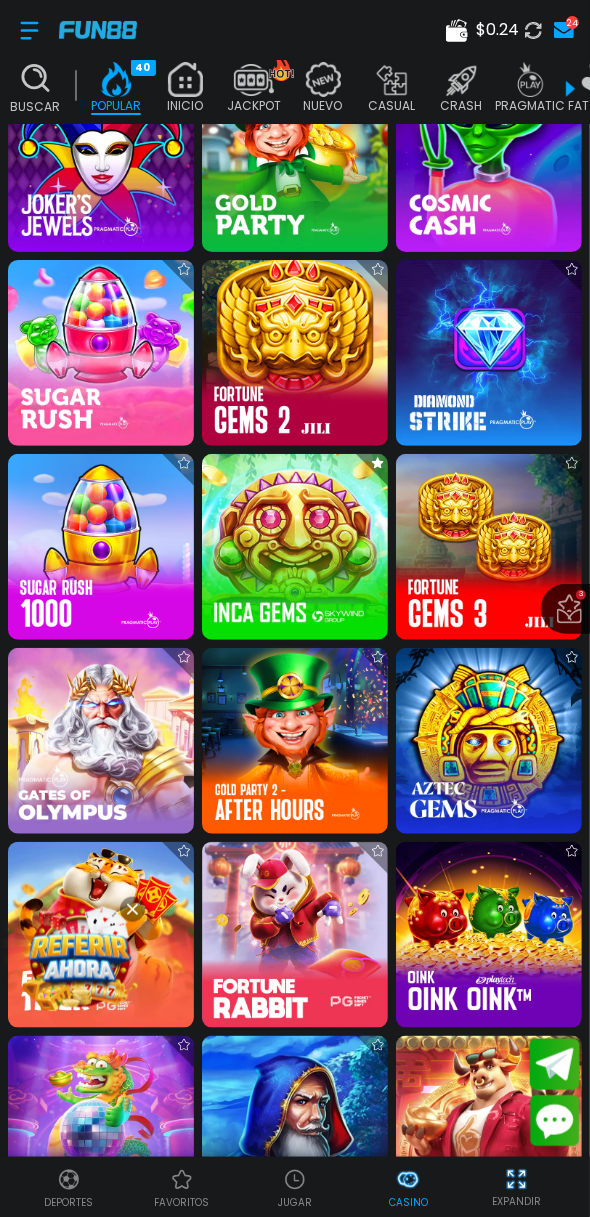 click at bounding box center [489, 1129] 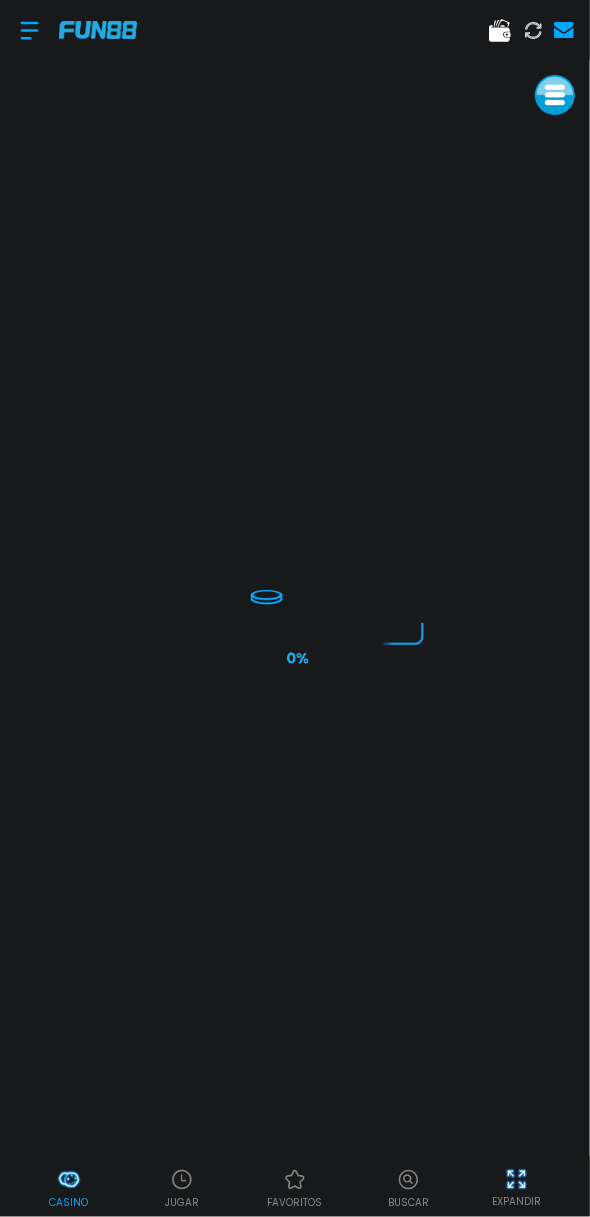 scroll, scrollTop: 0, scrollLeft: 0, axis: both 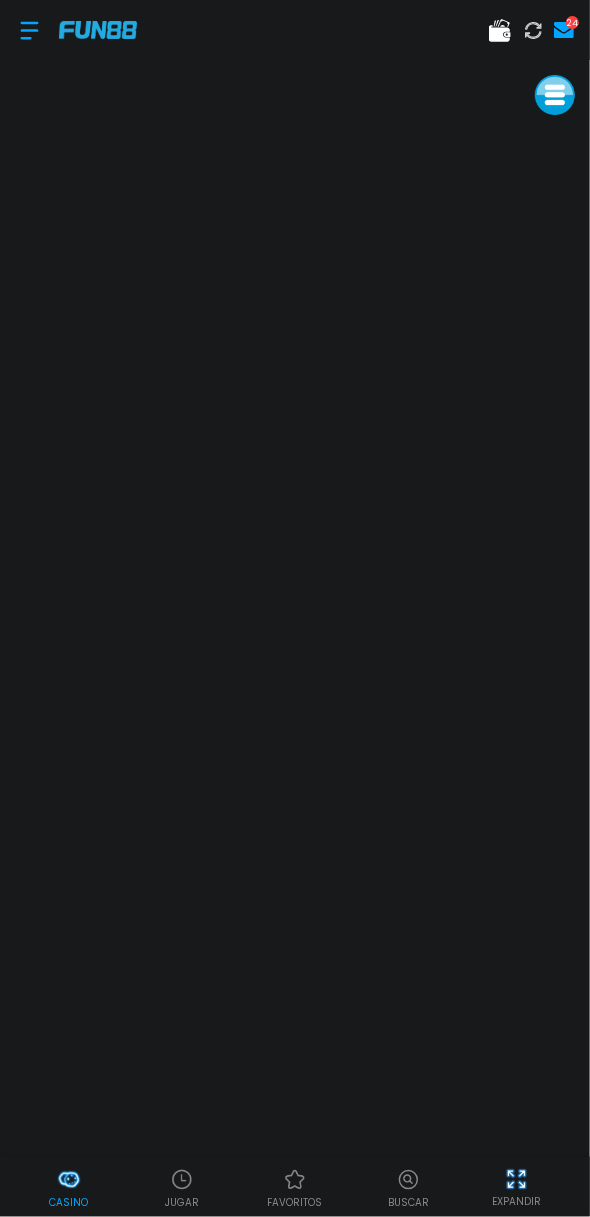 click on "Casino" at bounding box center [68, 1202] 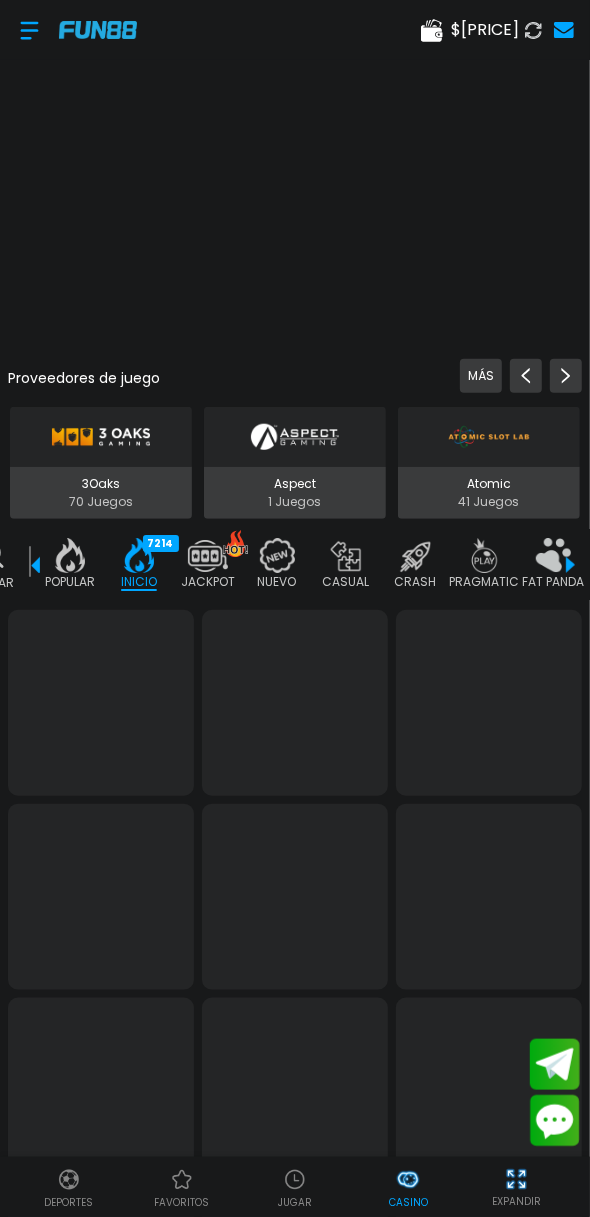 scroll, scrollTop: 0, scrollLeft: 50, axis: horizontal 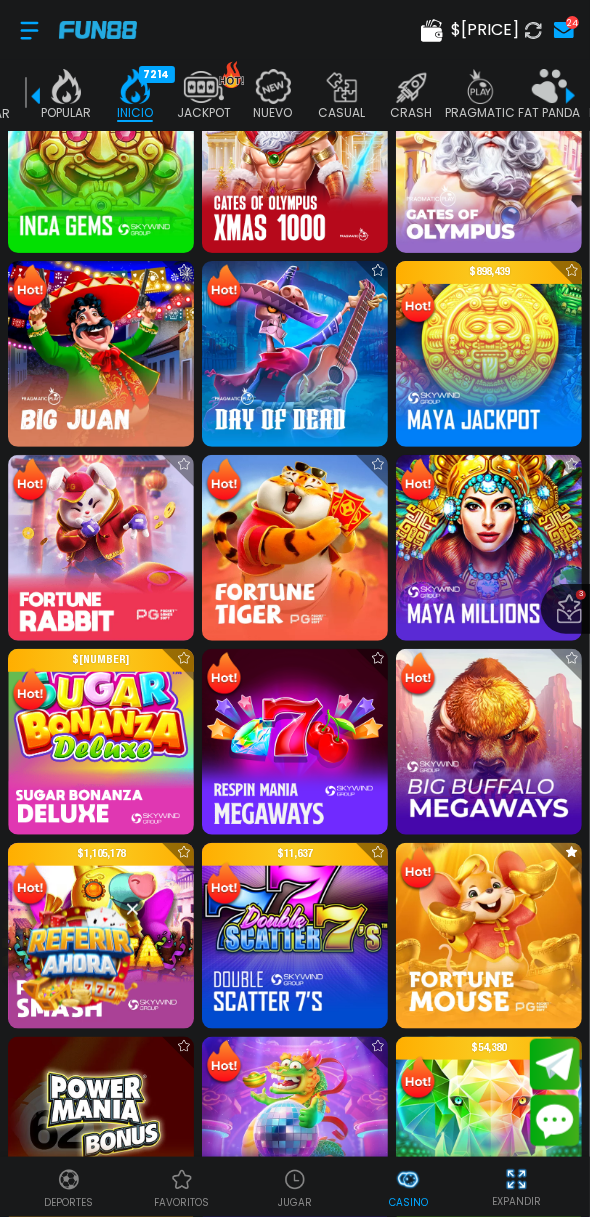 click at bounding box center [295, 1130] 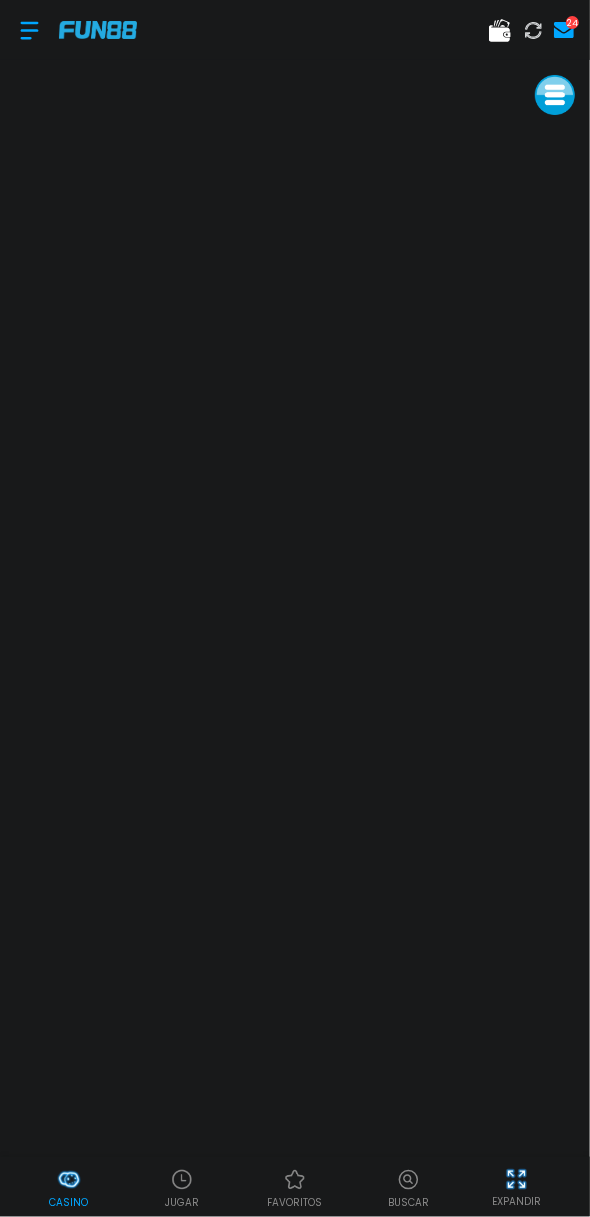 click on "Casino" at bounding box center [68, 1202] 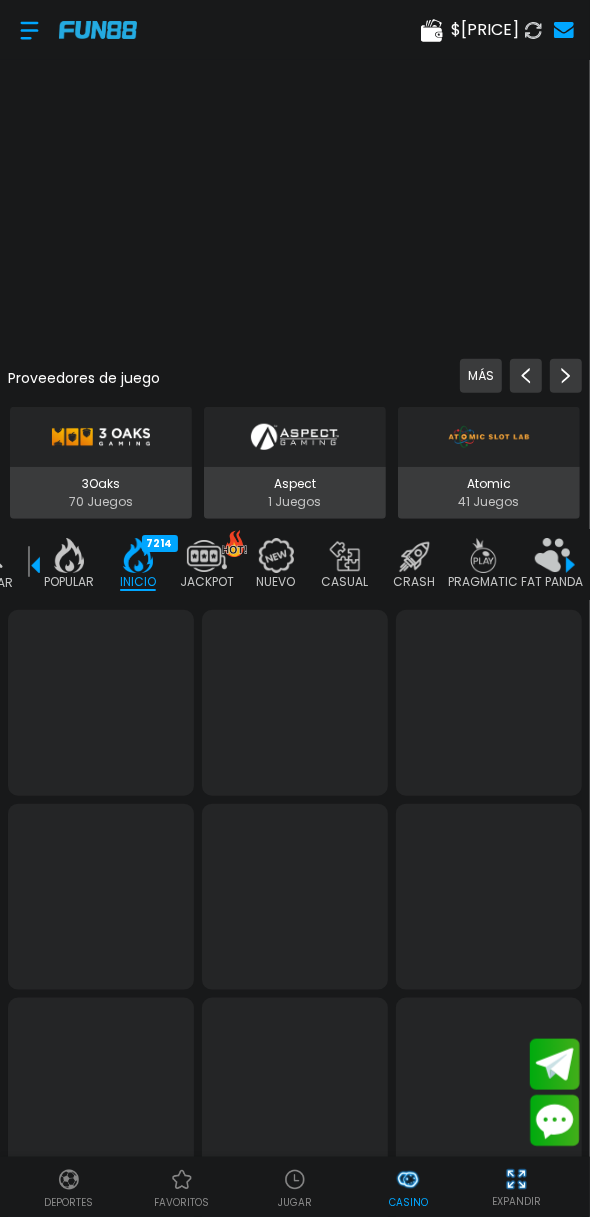 scroll, scrollTop: 0, scrollLeft: 50, axis: horizontal 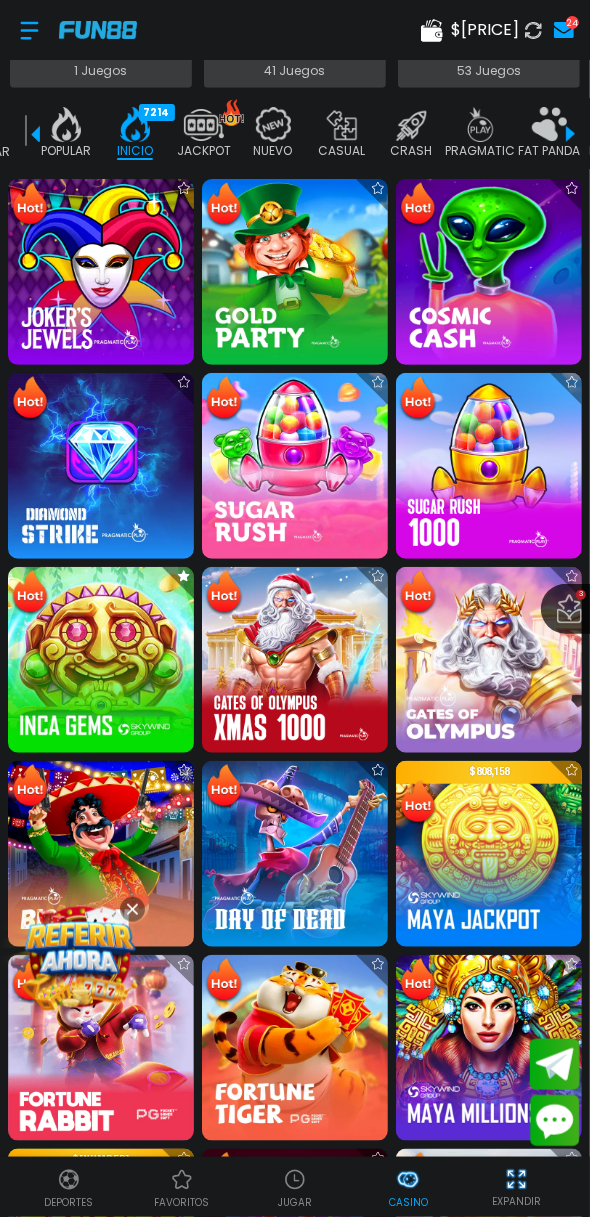 click at bounding box center (101, 660) 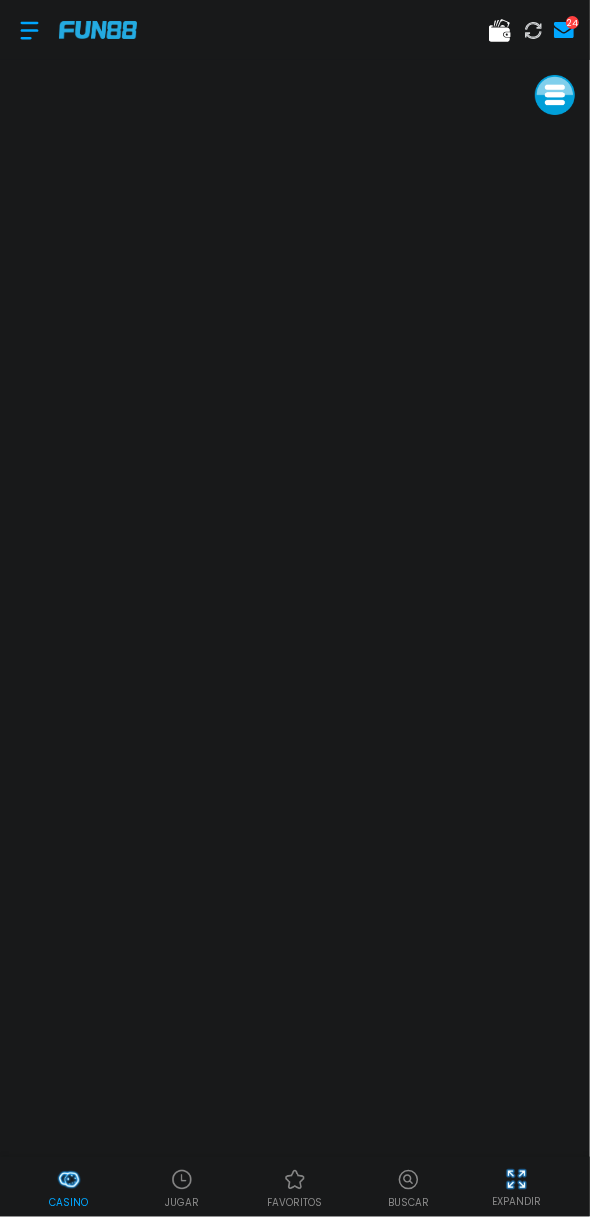 click on "Casino" at bounding box center [68, 1202] 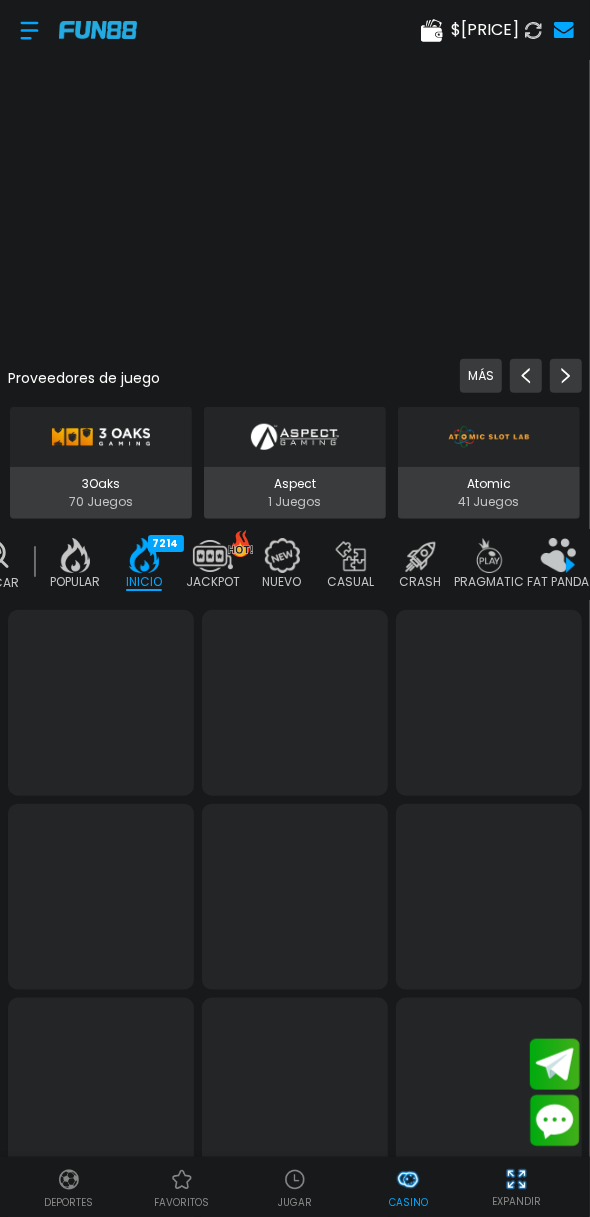 scroll, scrollTop: 0, scrollLeft: 50, axis: horizontal 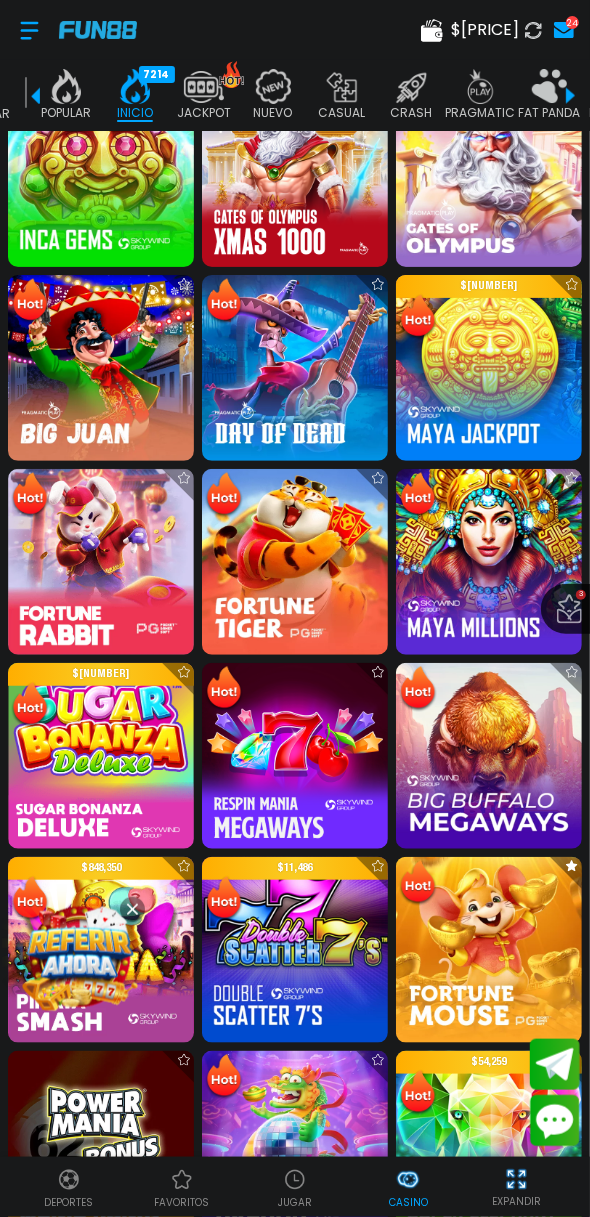 click at bounding box center (101, 562) 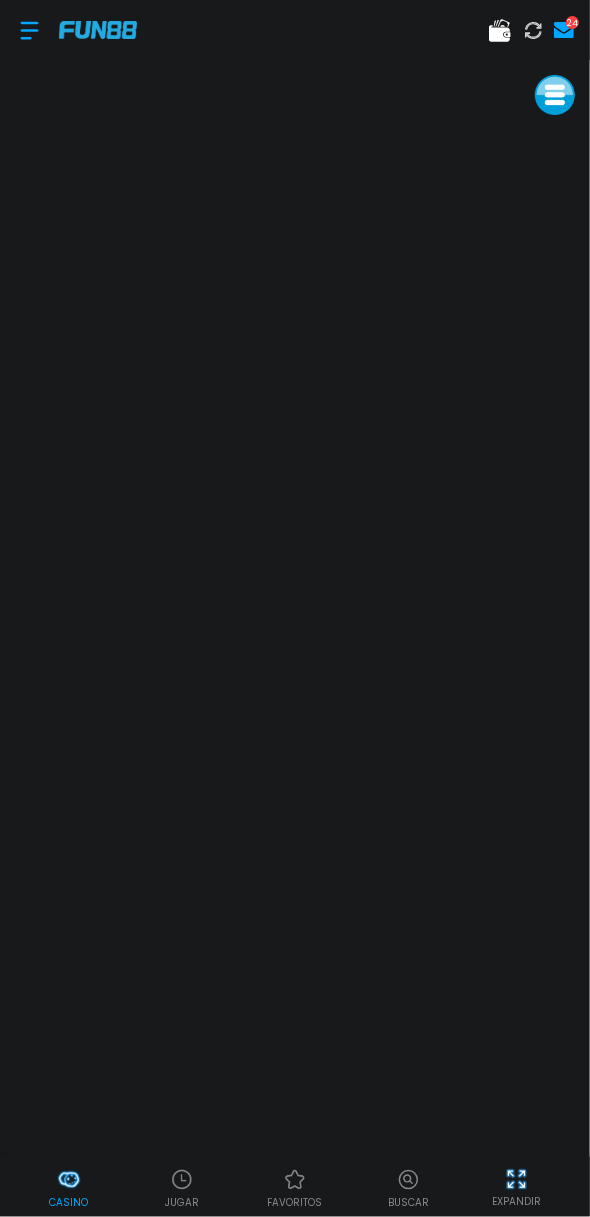 click at bounding box center (29, 30) 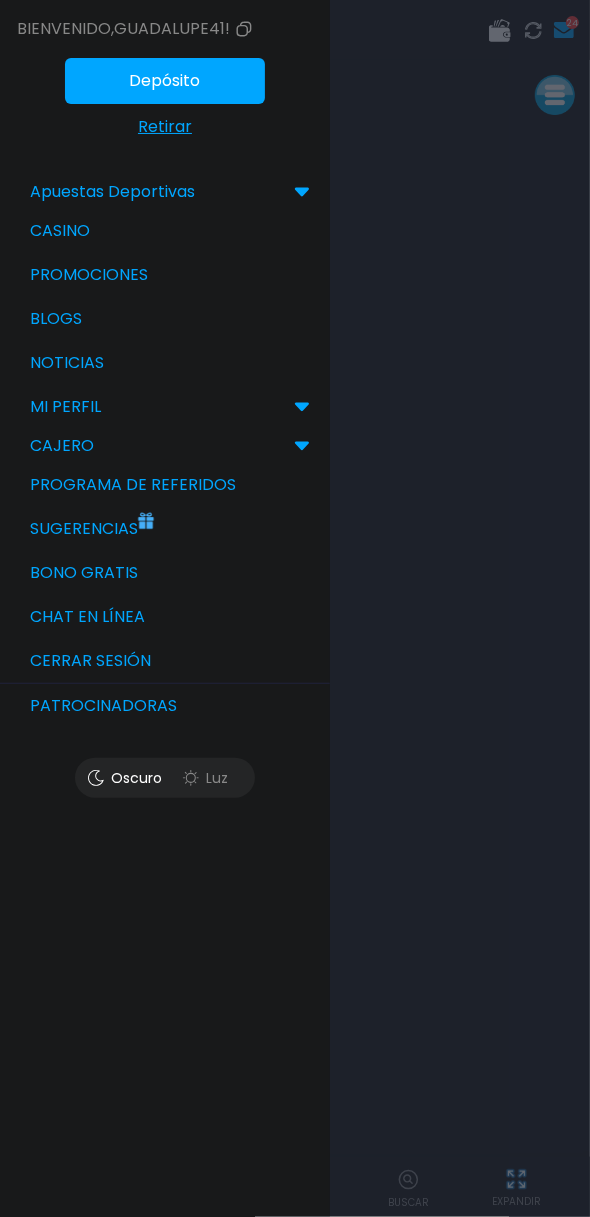 click on "Bono Gratis" at bounding box center [165, 573] 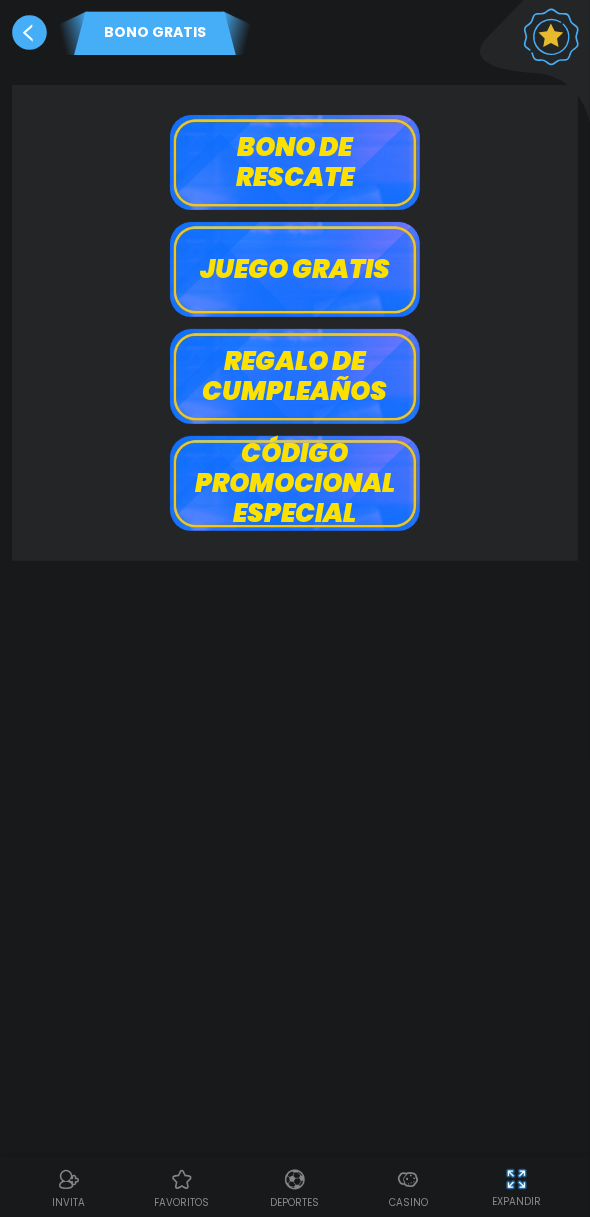 click on "Bono de rescate" at bounding box center (295, 162) 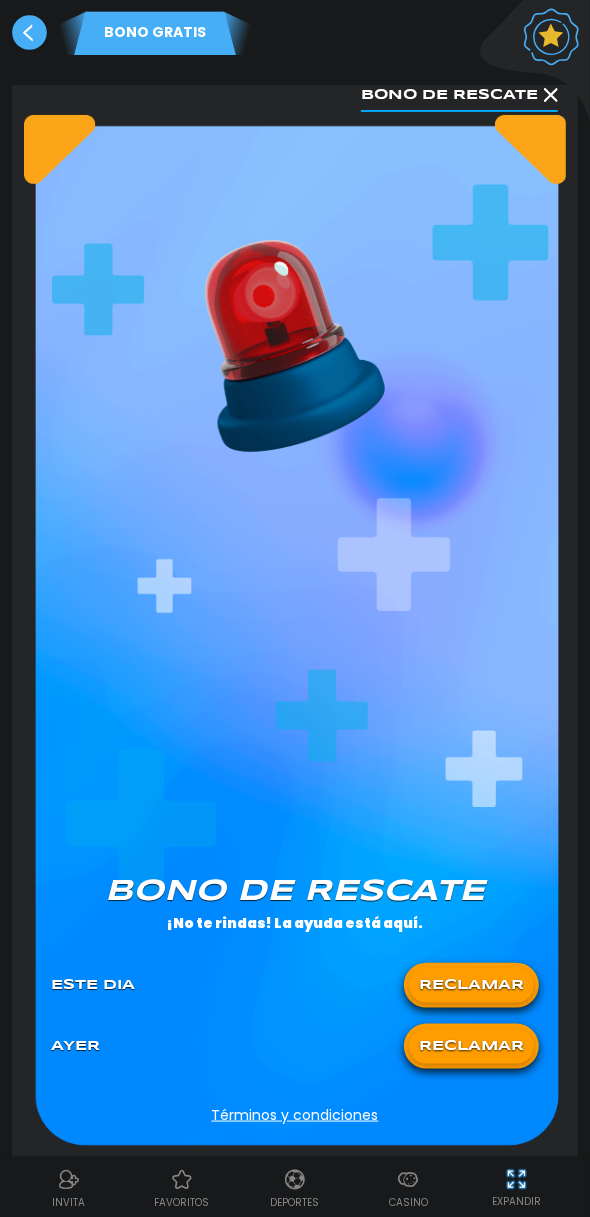 click on "RECLAMAR" at bounding box center (471, 985) 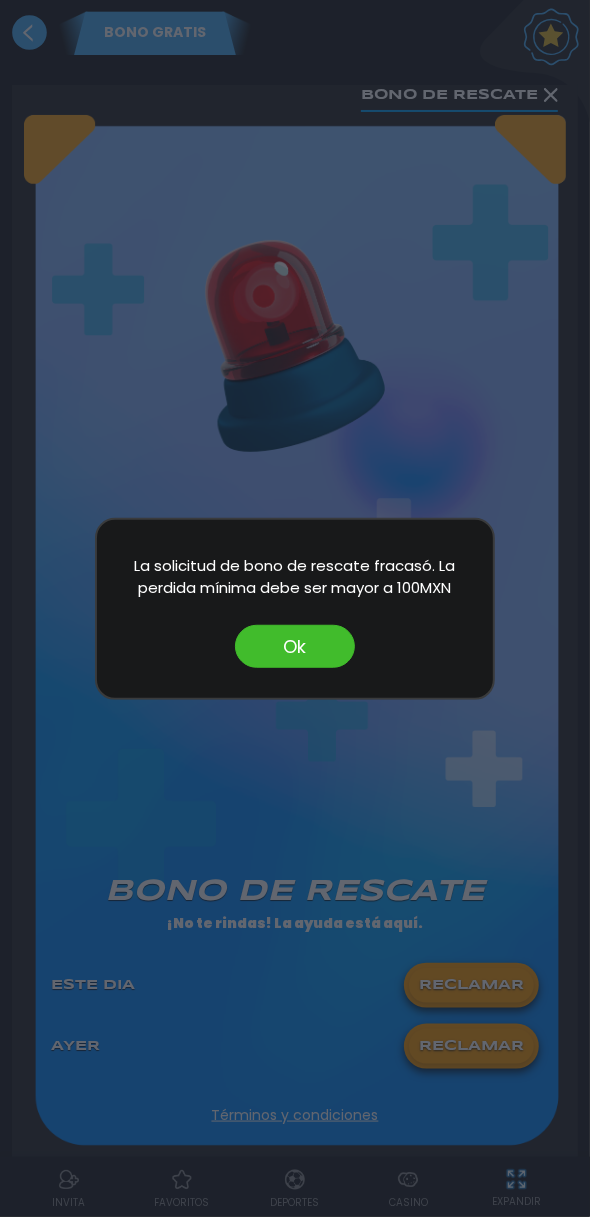 click on "Ok" at bounding box center (295, 646) 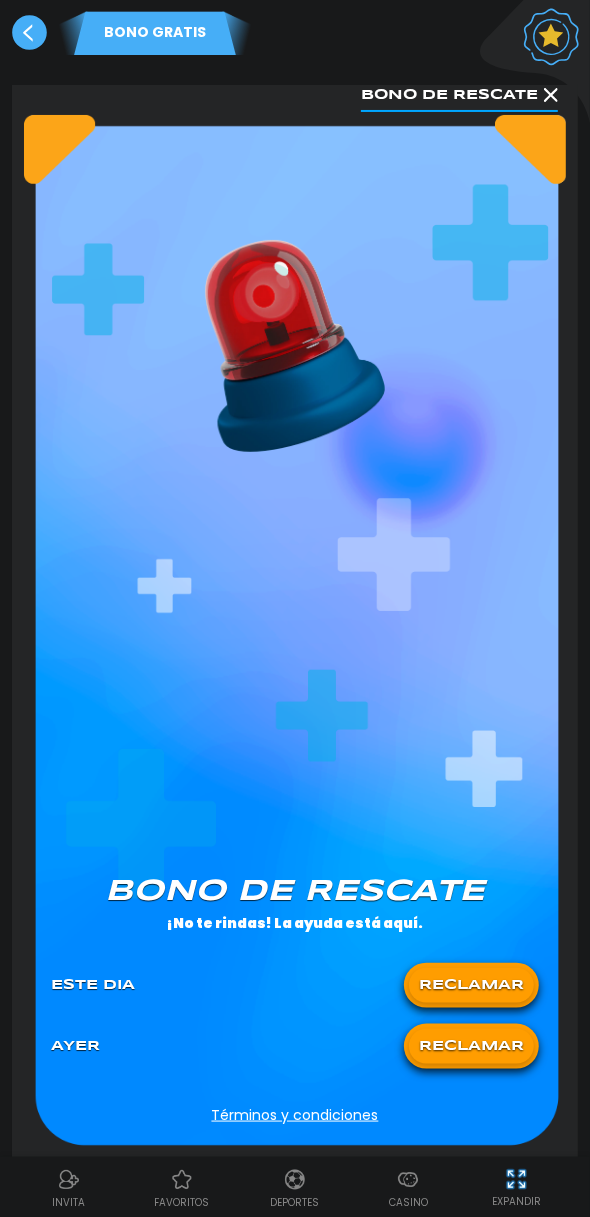 click on "Casino" at bounding box center (408, 1202) 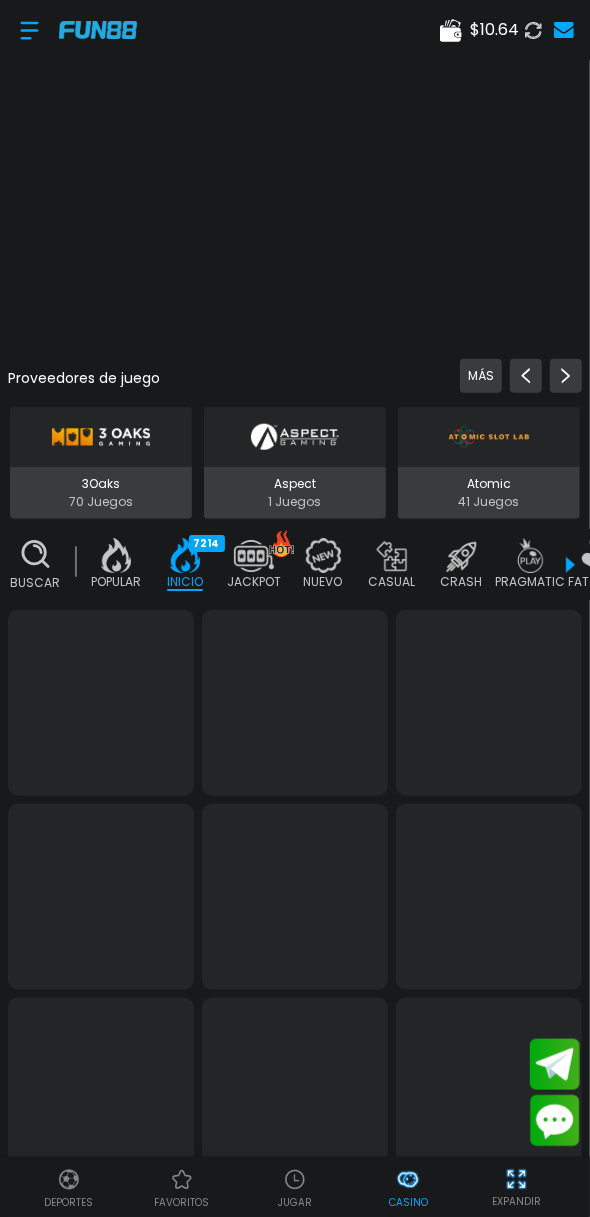 scroll, scrollTop: 0, scrollLeft: 50, axis: horizontal 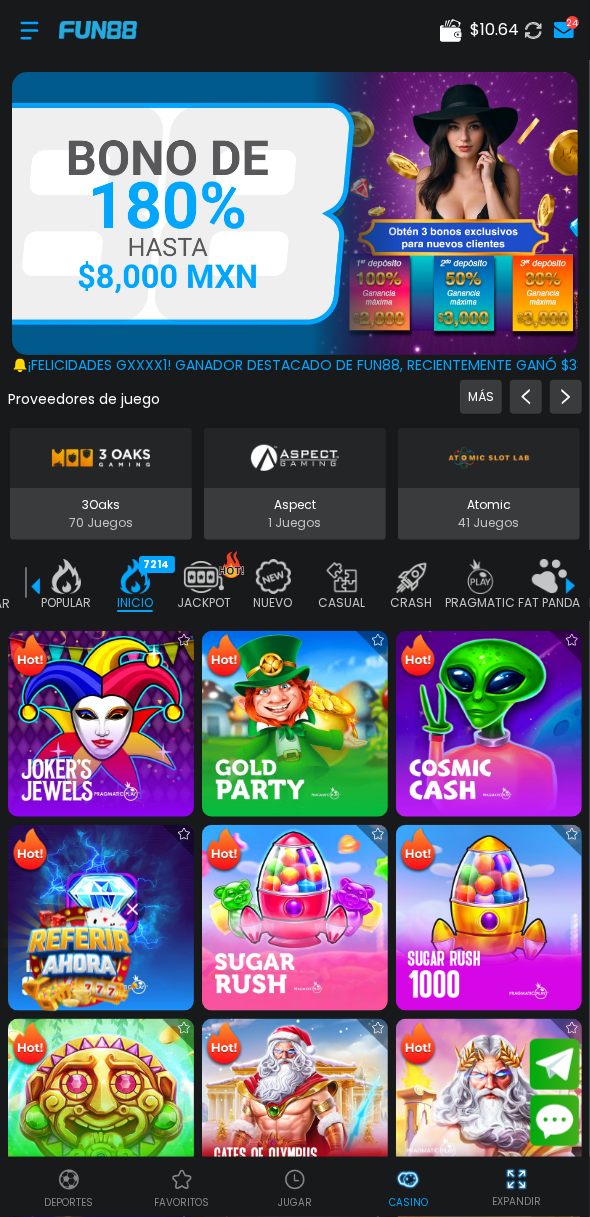 click at bounding box center [101, 1112] 